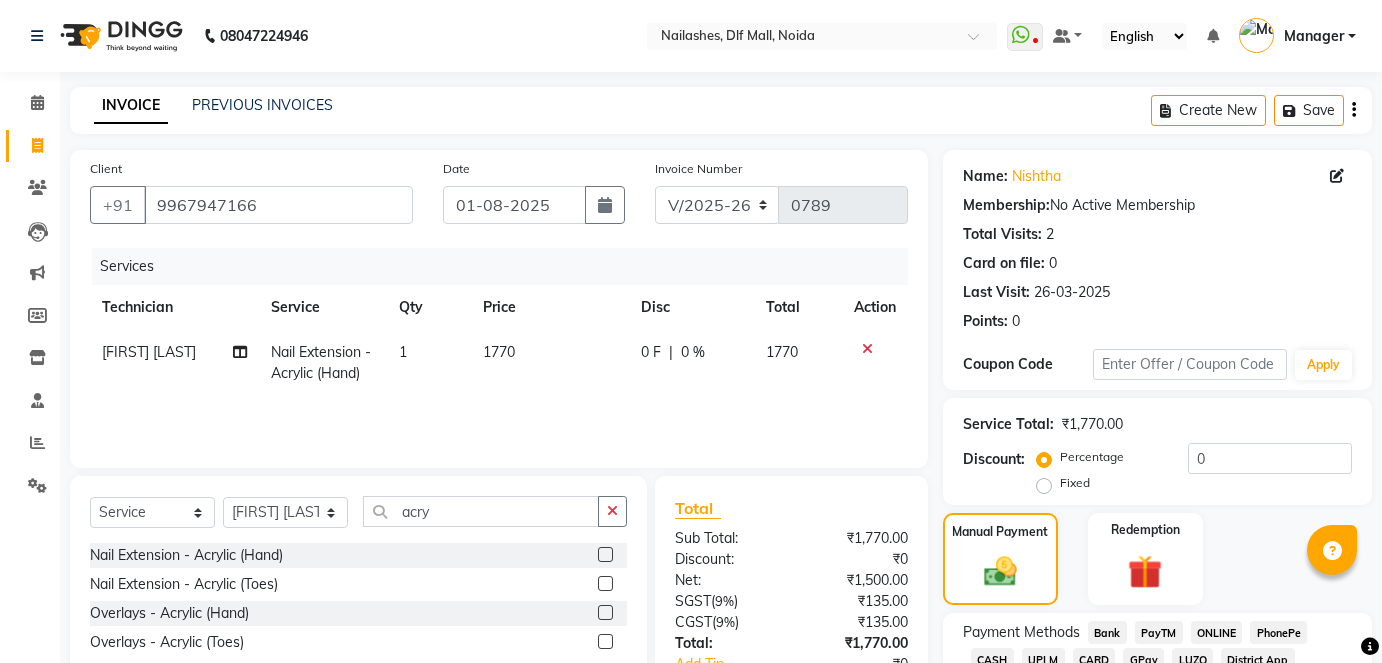 select on "5188" 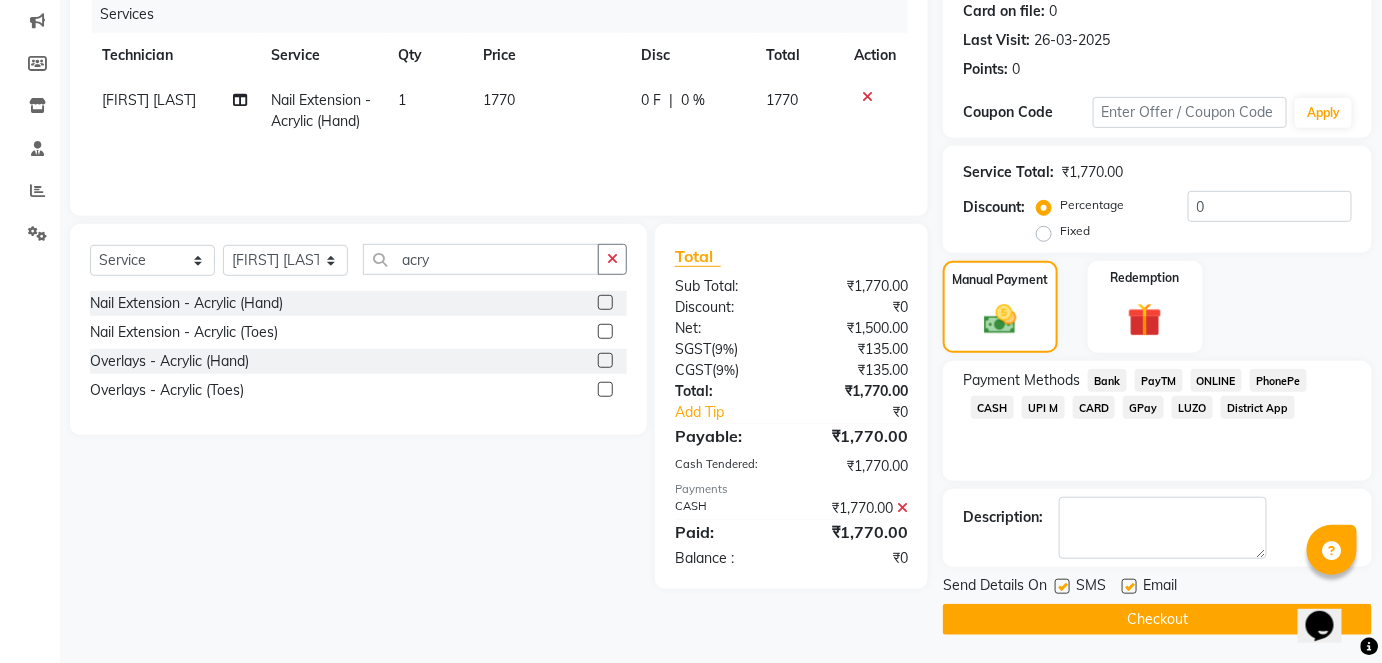 scroll, scrollTop: 0, scrollLeft: 0, axis: both 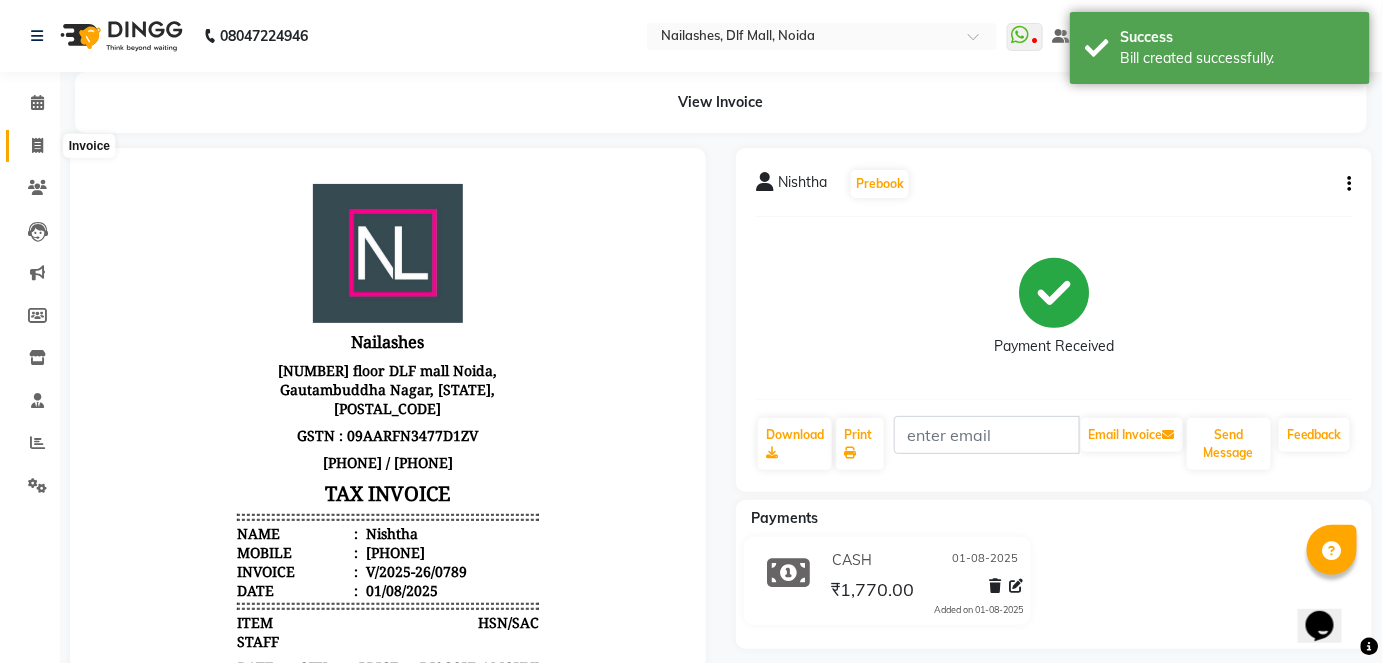 click 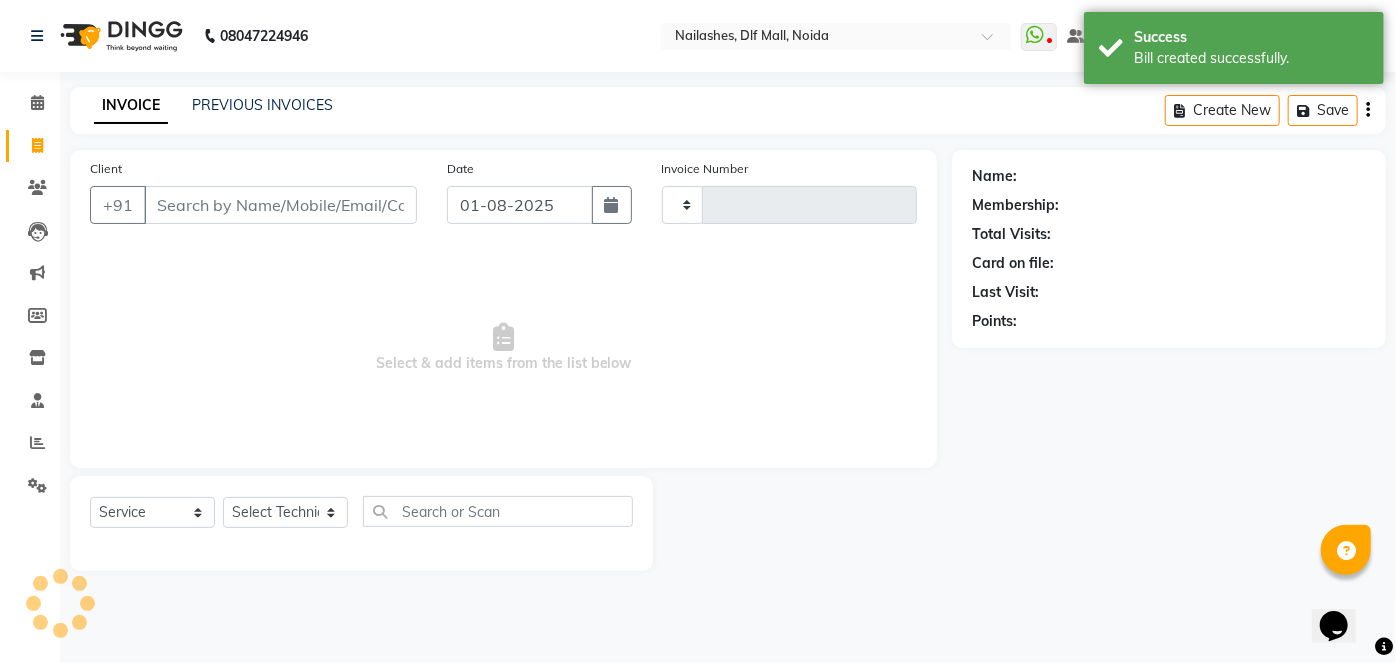 type on "0790" 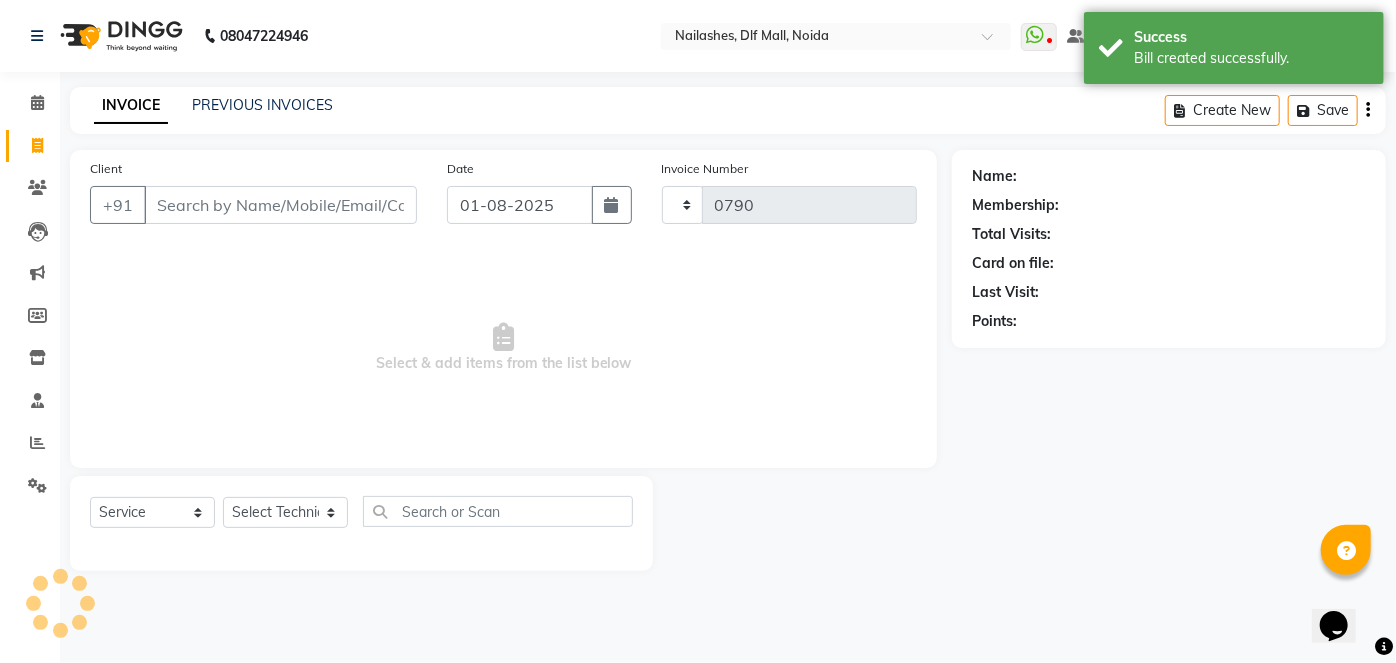 select on "5188" 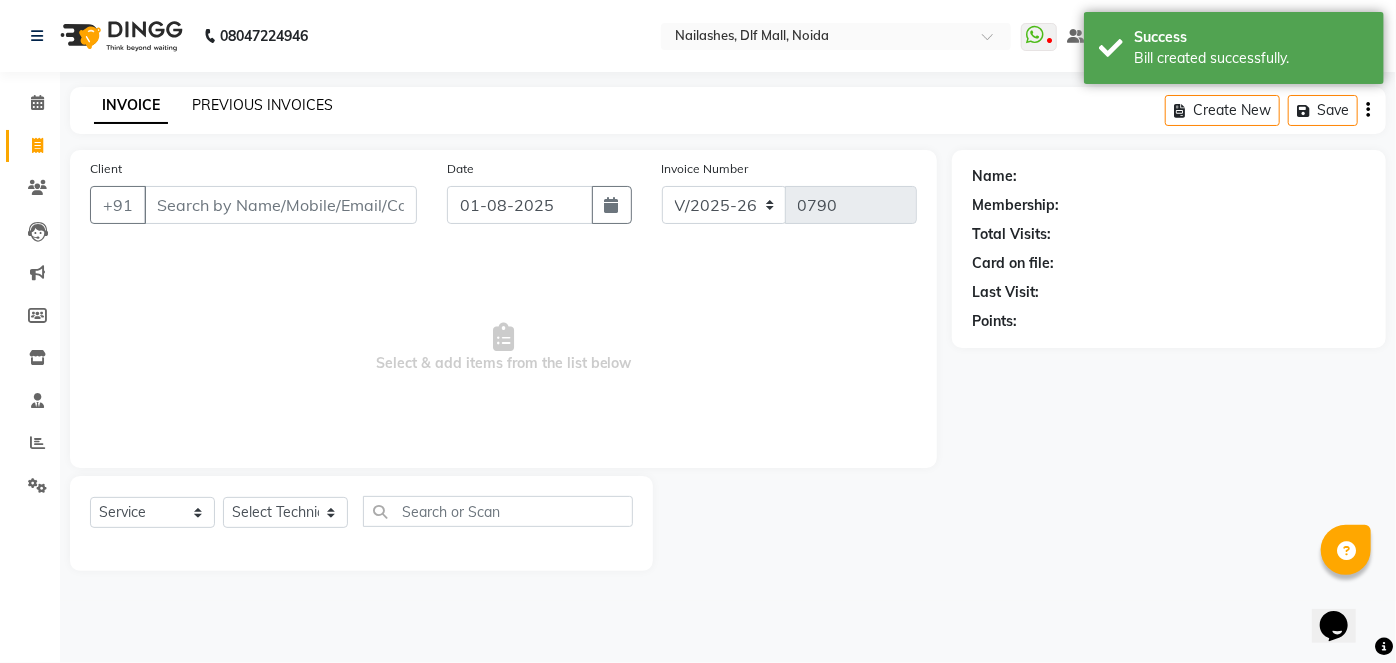 click on "PREVIOUS INVOICES" 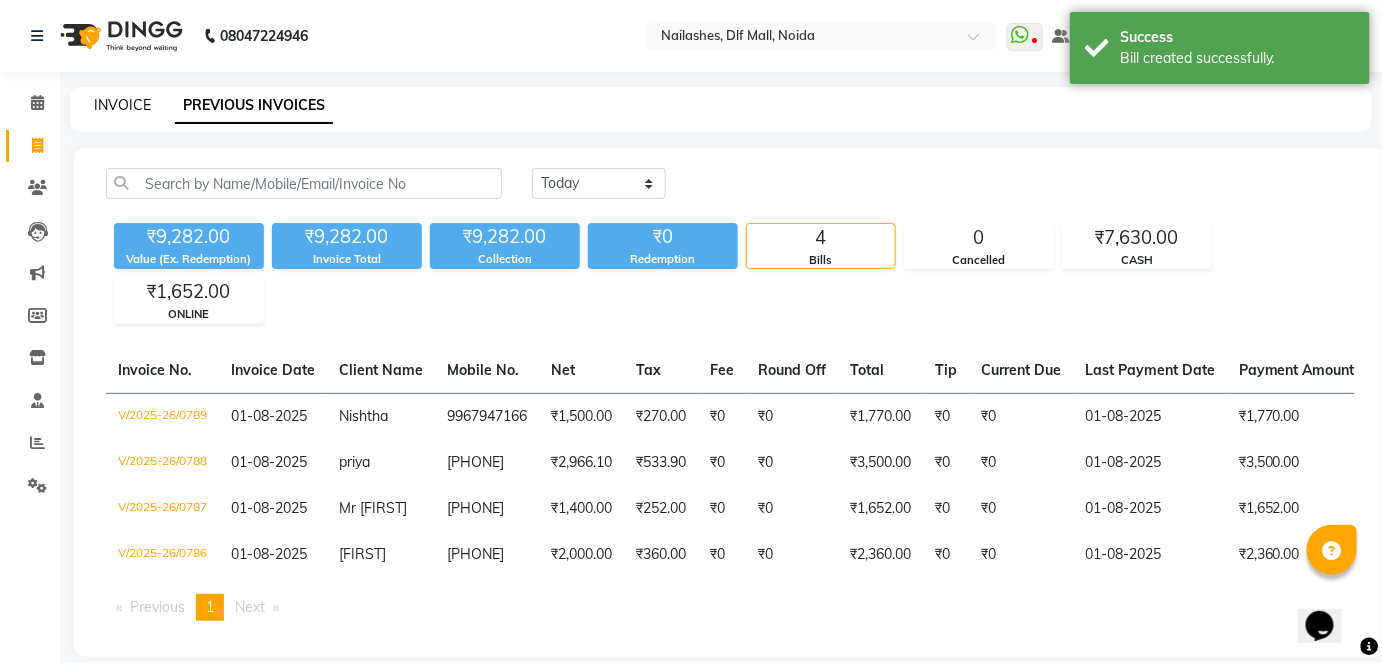 click on "INVOICE" 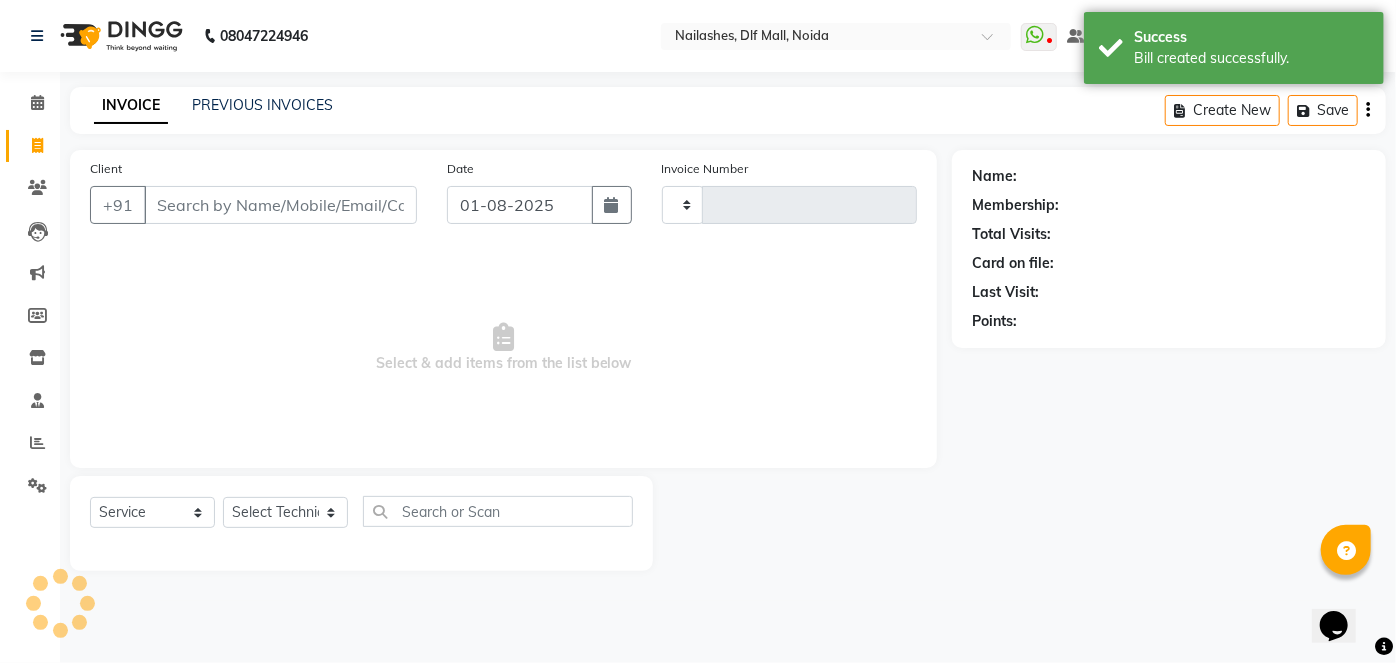 type on "0790" 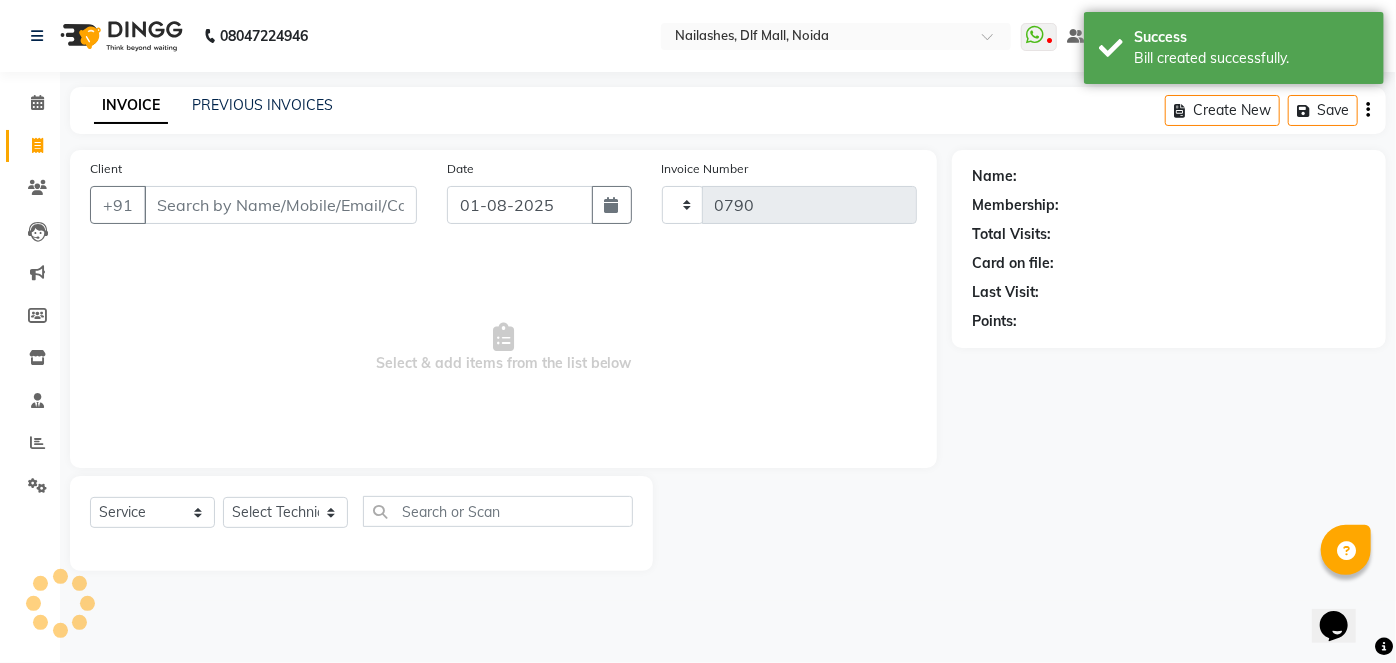 select on "5188" 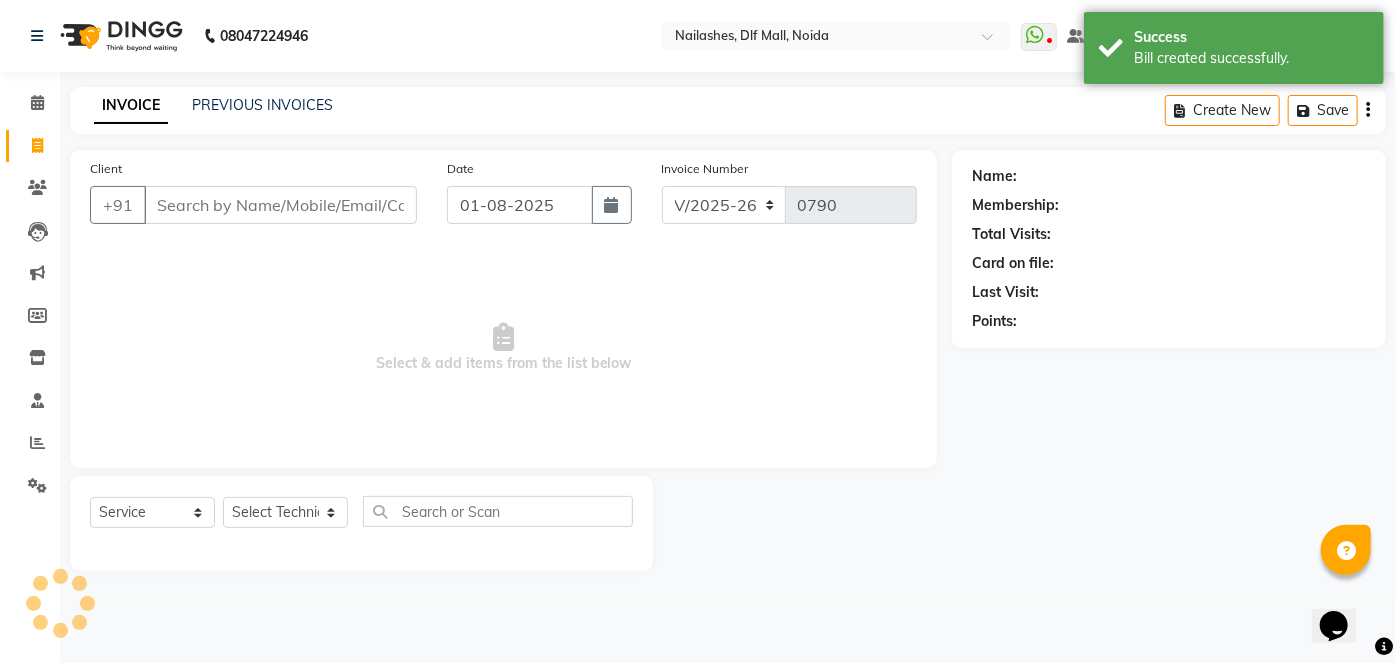 click on "Client" at bounding box center (280, 205) 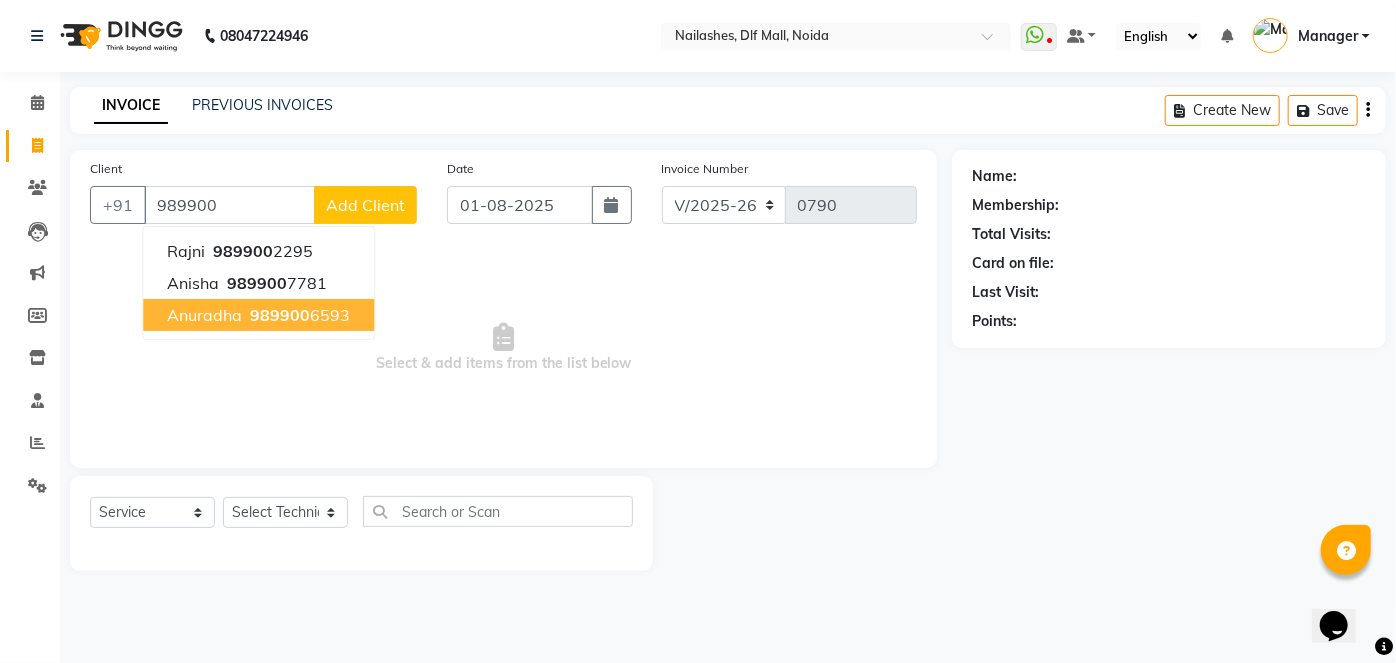 click on "[PHONE]" at bounding box center [298, 315] 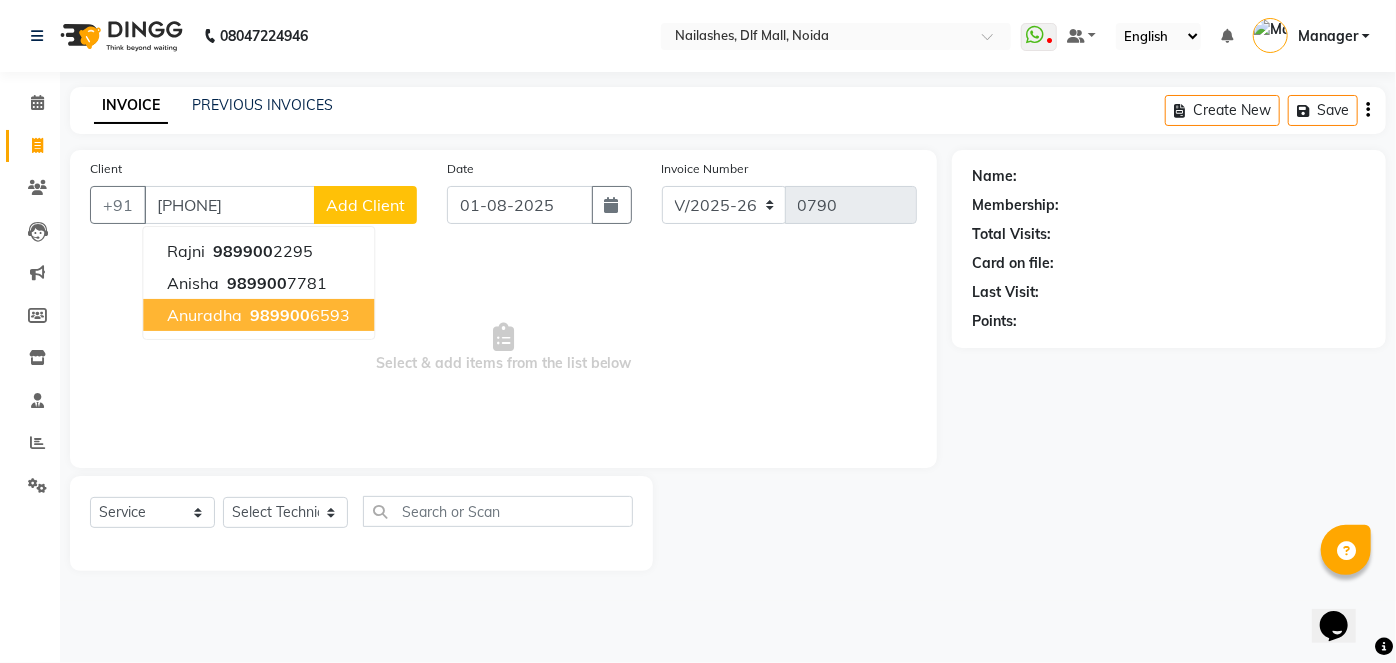 type on "[PHONE]" 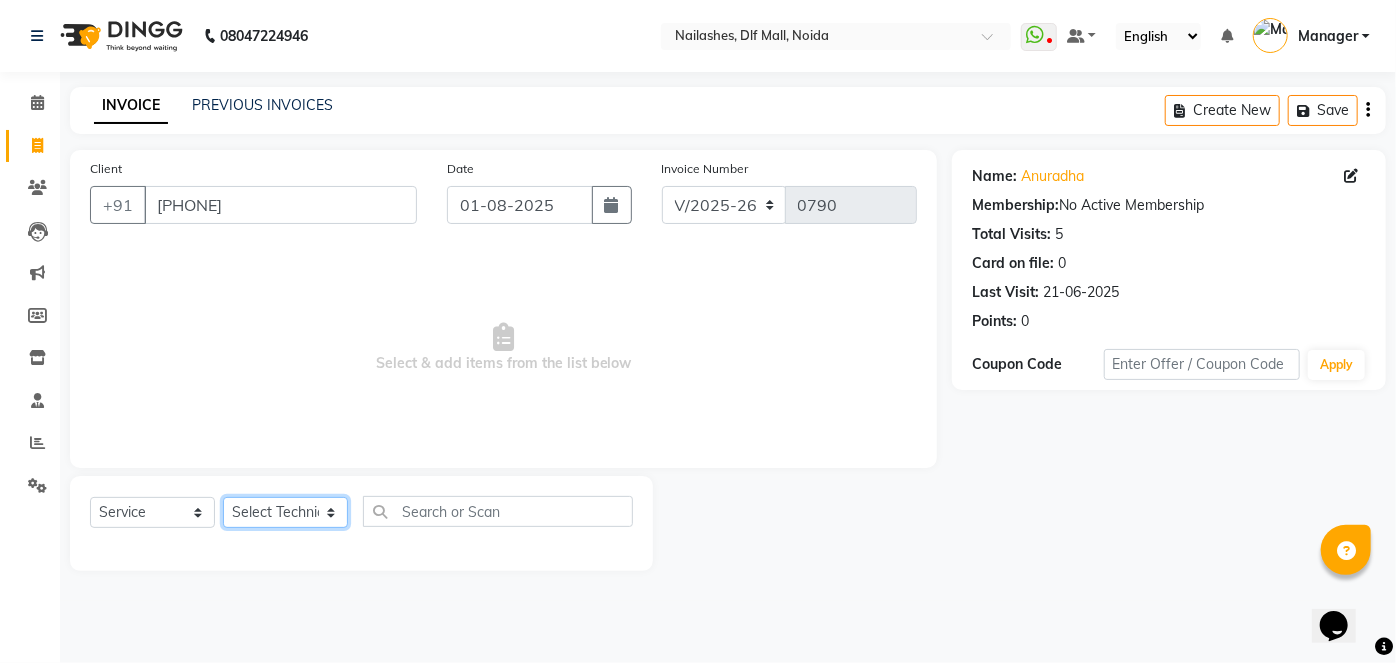 click on "Select Technician [FIRST] [LAST] [FIRST] [FIRST] [FIRST] [FIRST] [FIRST] [FIRST]" 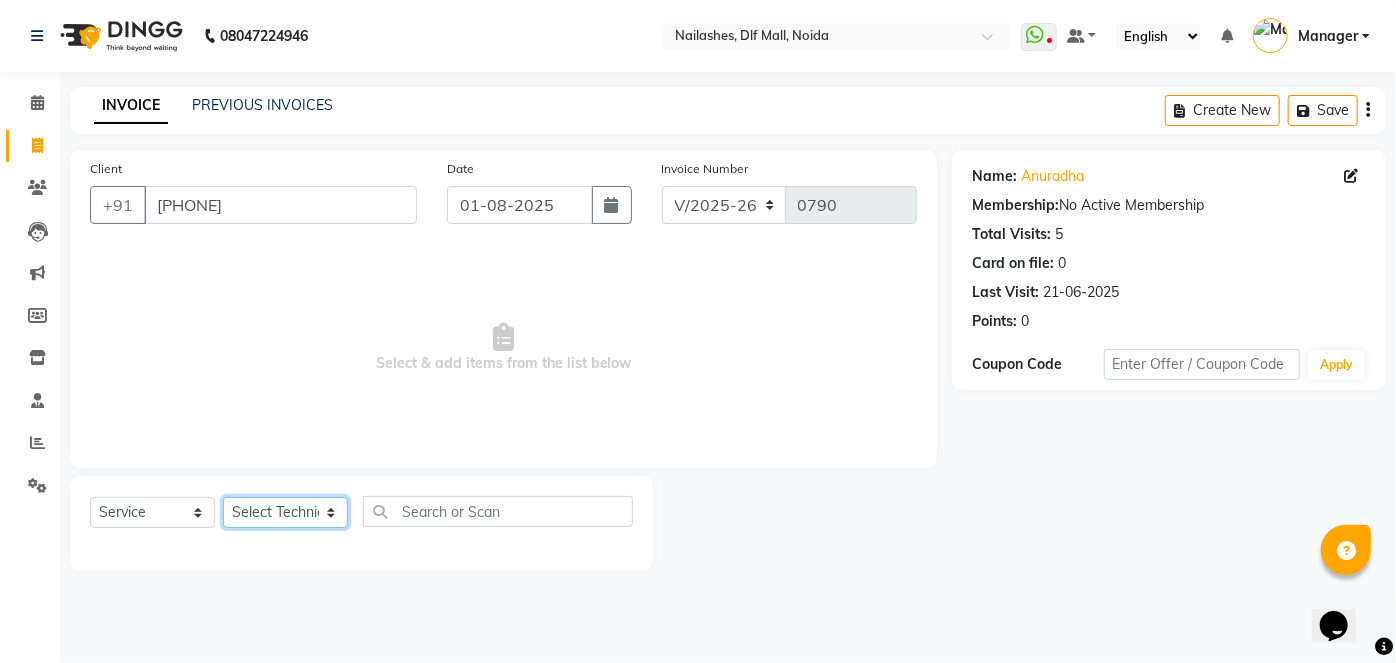 select on "35800" 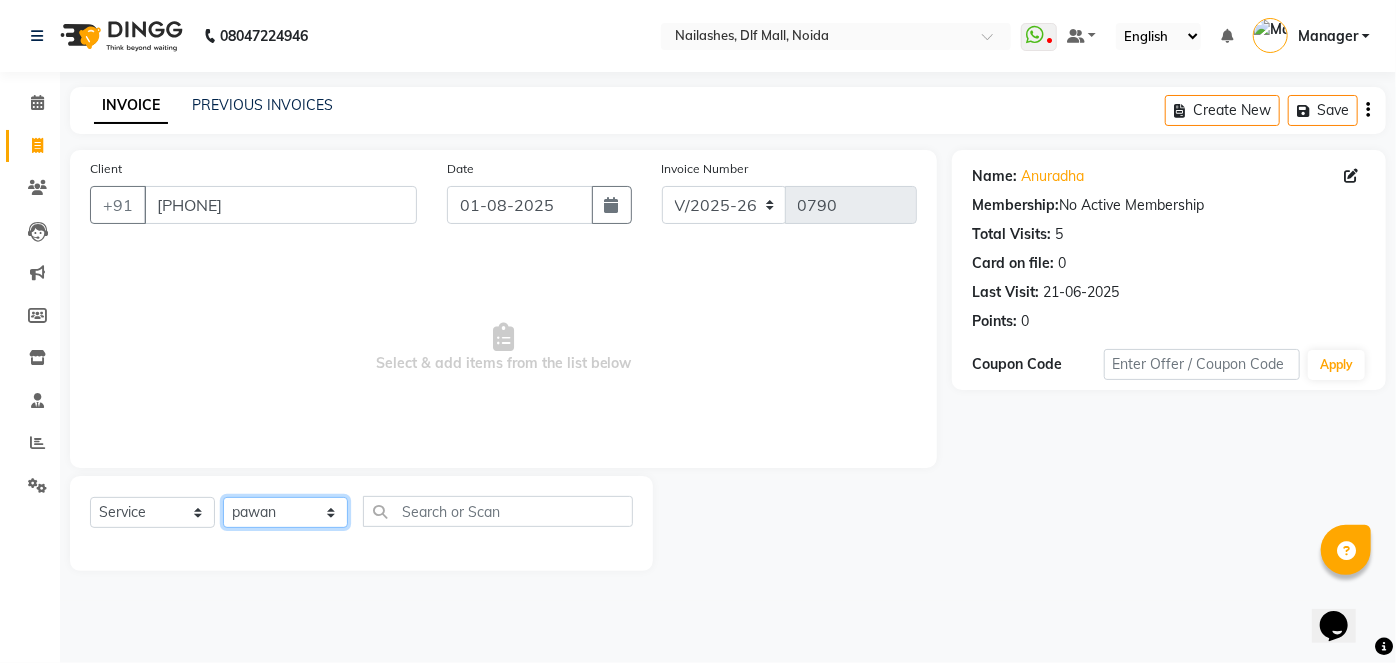 click on "Select Technician [FIRST] [LAST] [FIRST] [FIRST] [FIRST] [FIRST] [FIRST] [FIRST]" 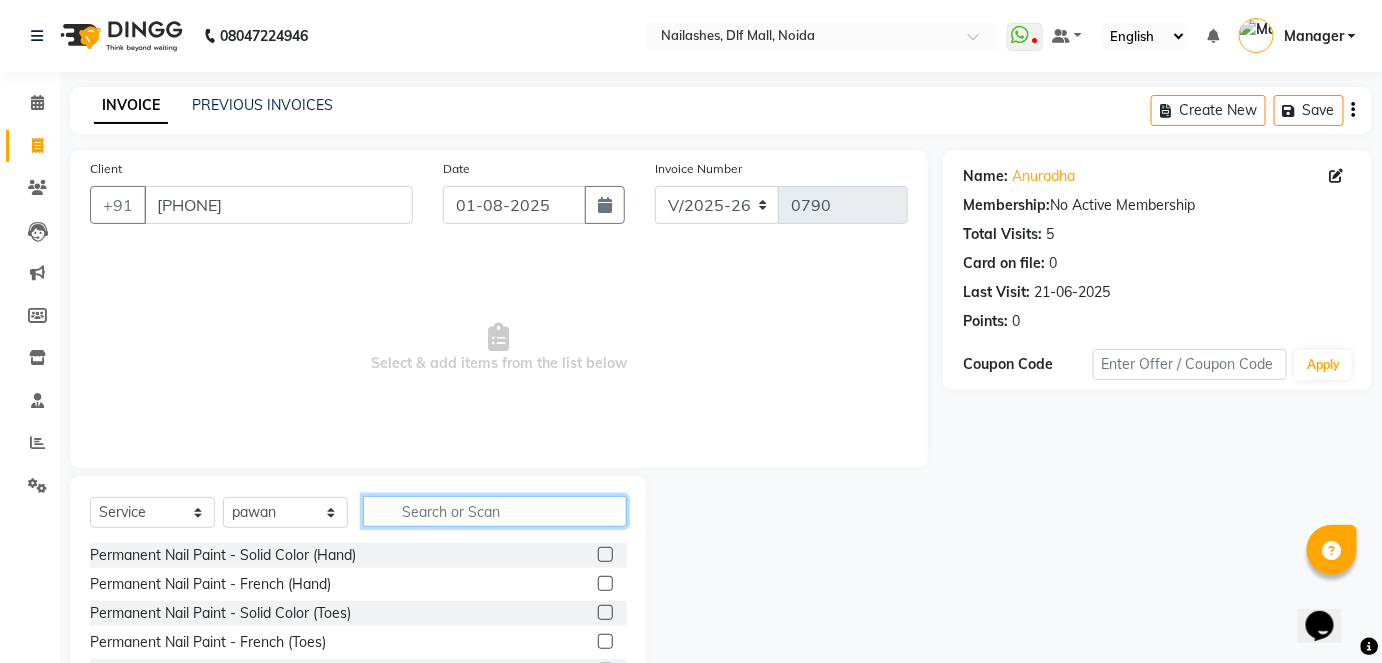 click 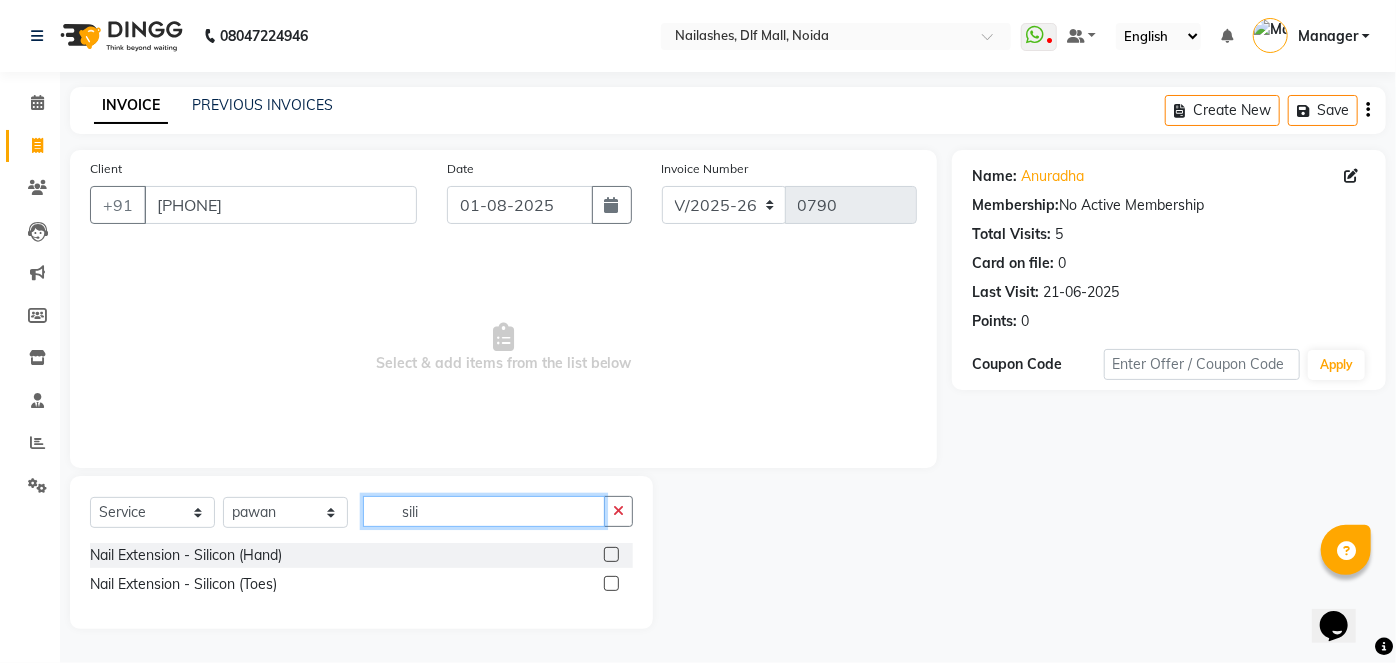 type on "sili" 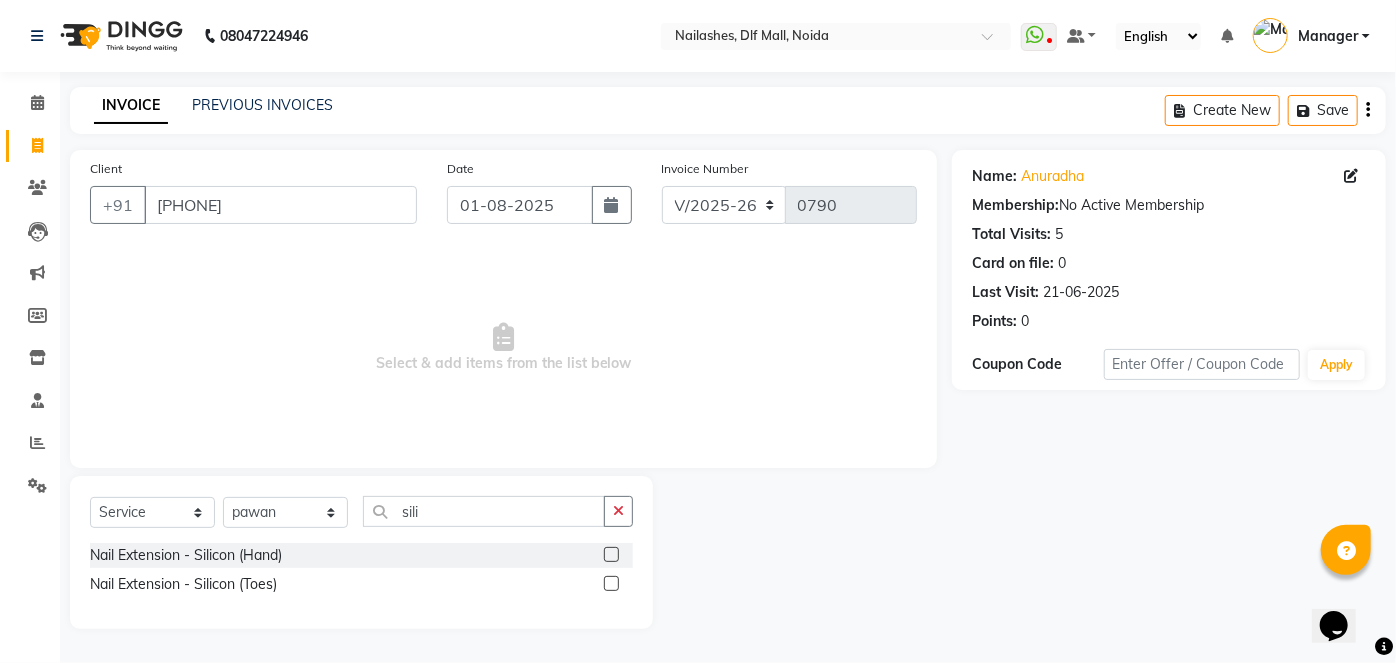 click on "Nail Extension - Silicon (Hand)" 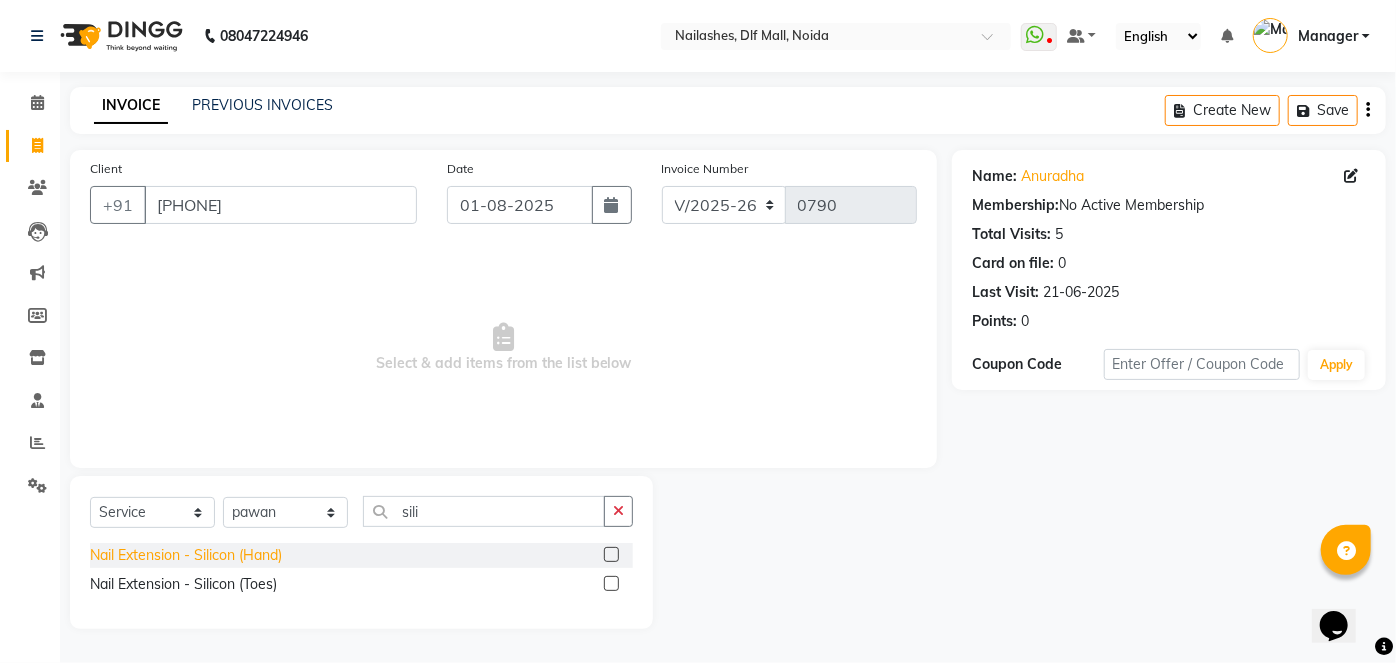 click on "Nail Extension - Silicon (Hand)" 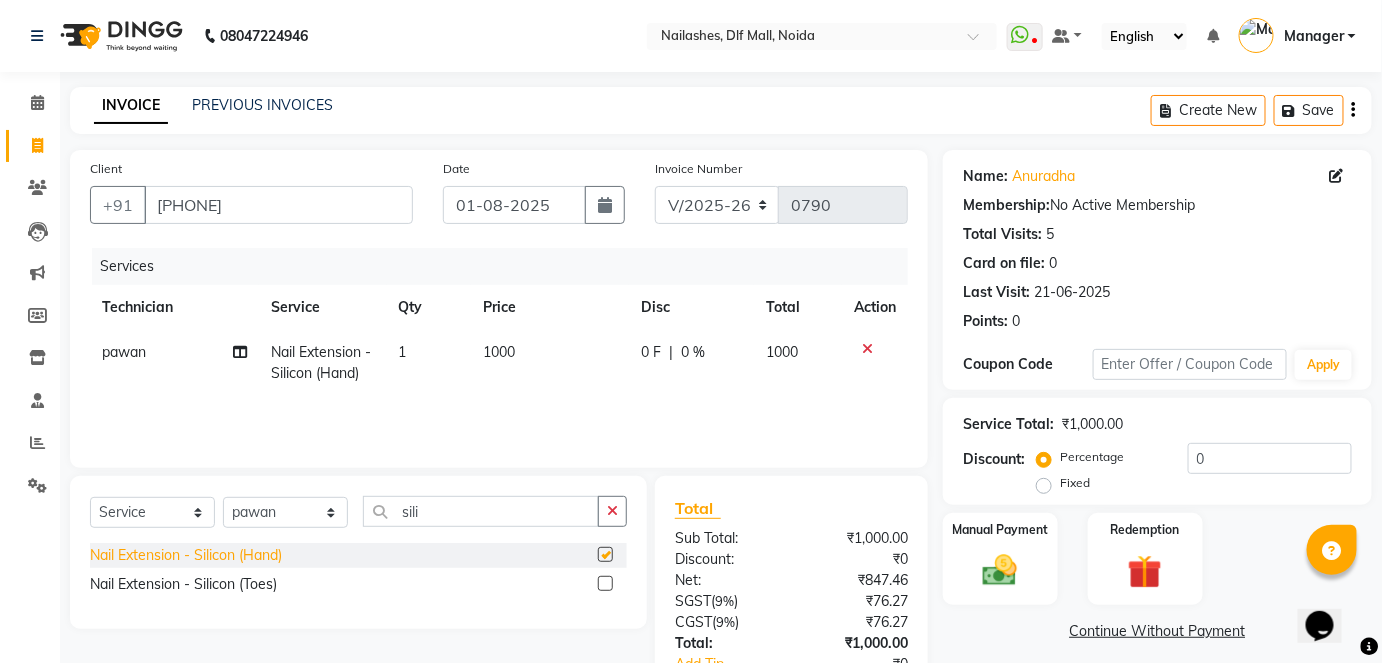 checkbox on "false" 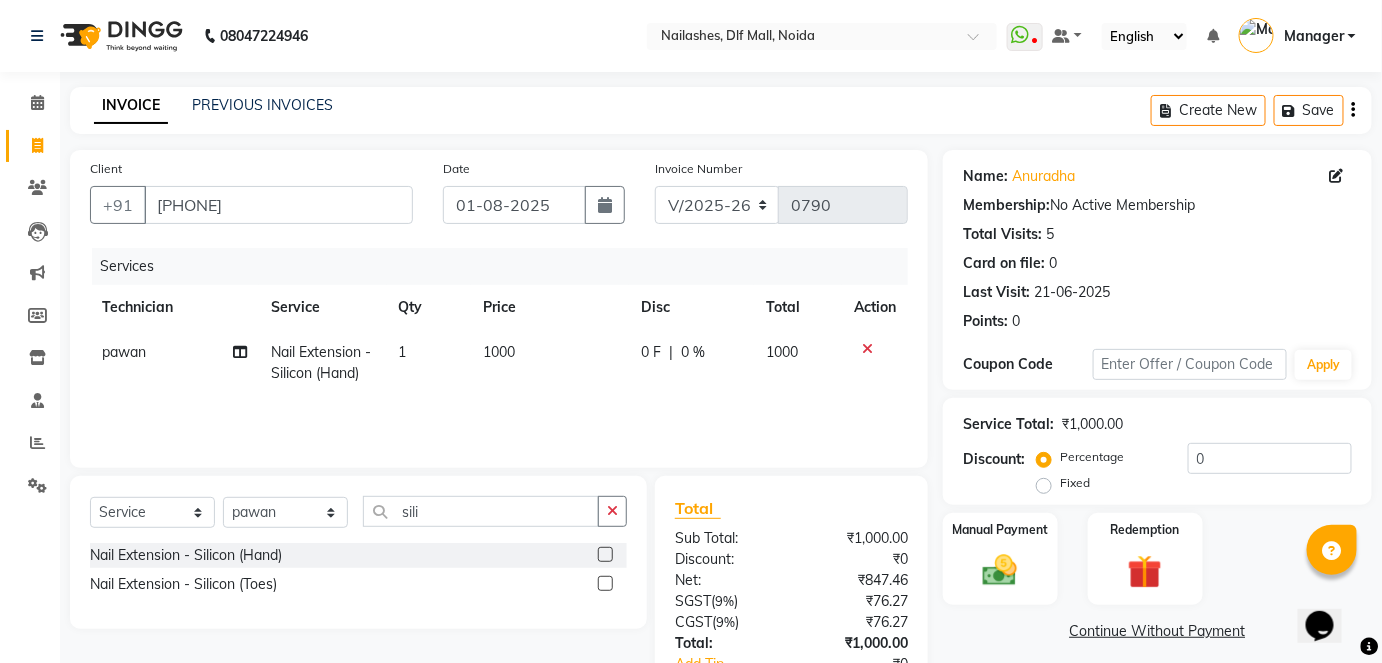 click on "Services Technician Service Qty Price Disc Total Action [FIRST] Nail Extension - Silicon (Hand) 1 1000 0 F | 0 % 1000" 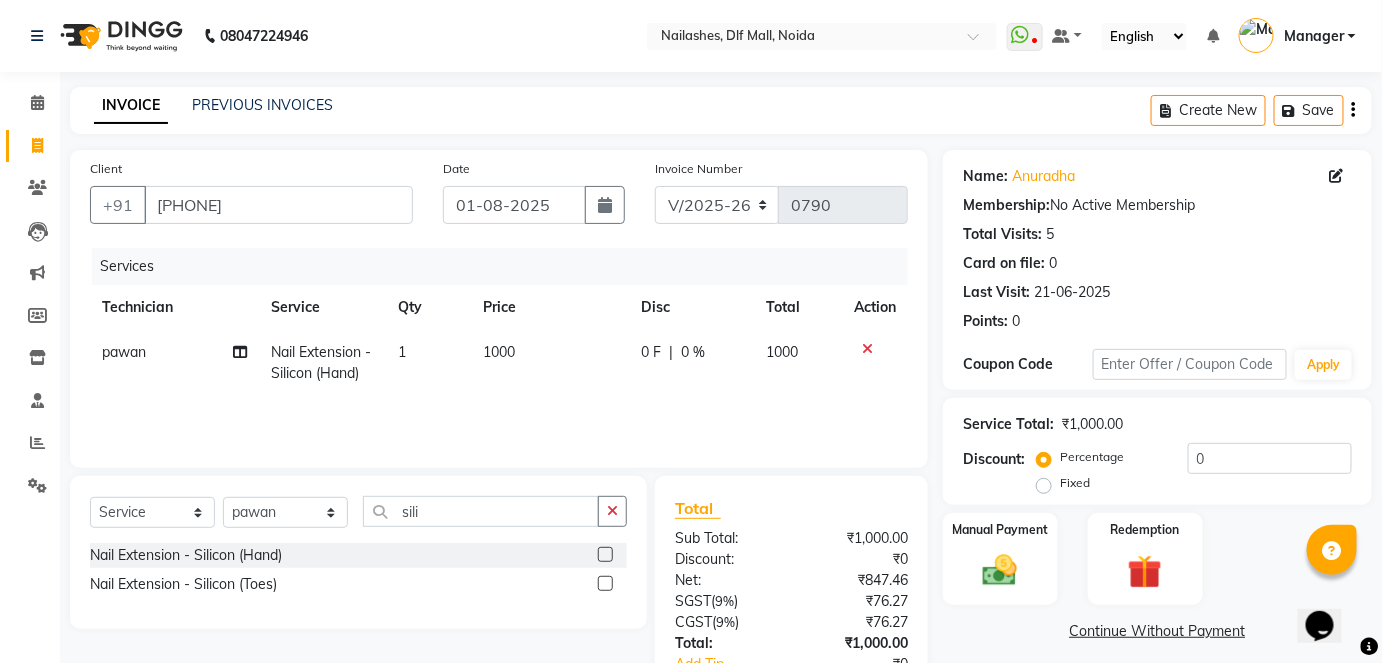 click on "1000" 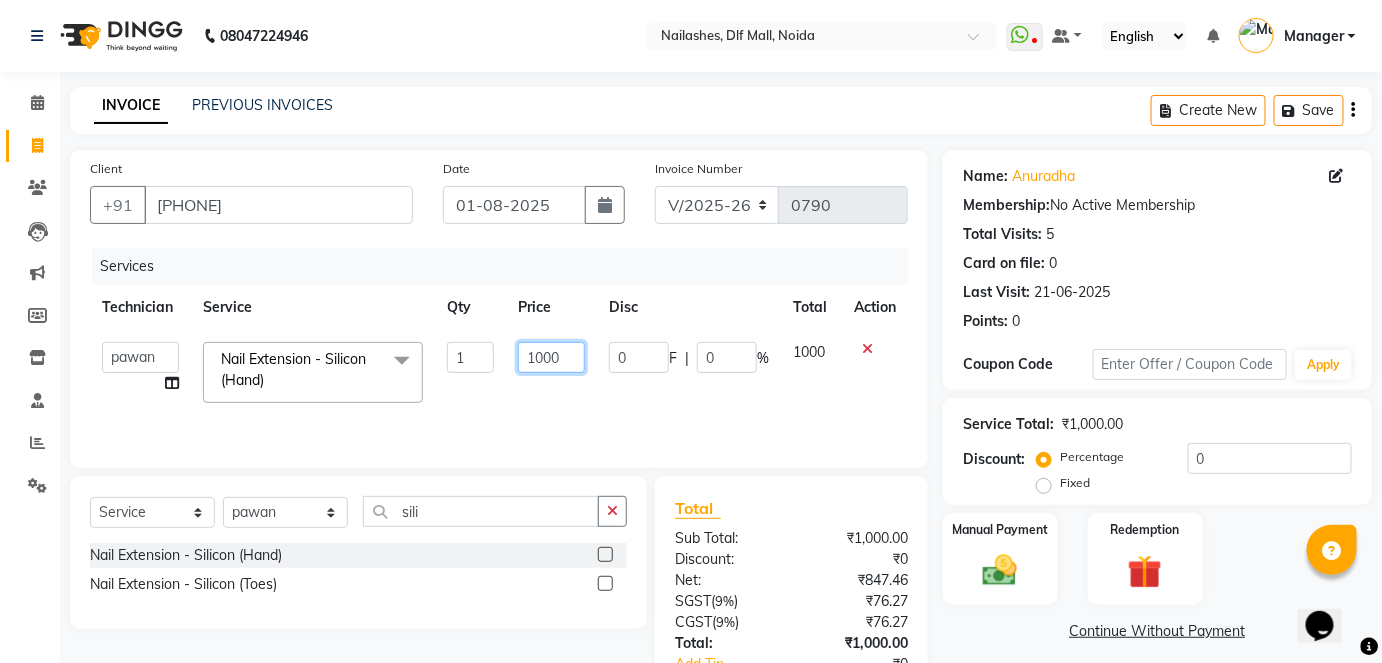 click on "1000" 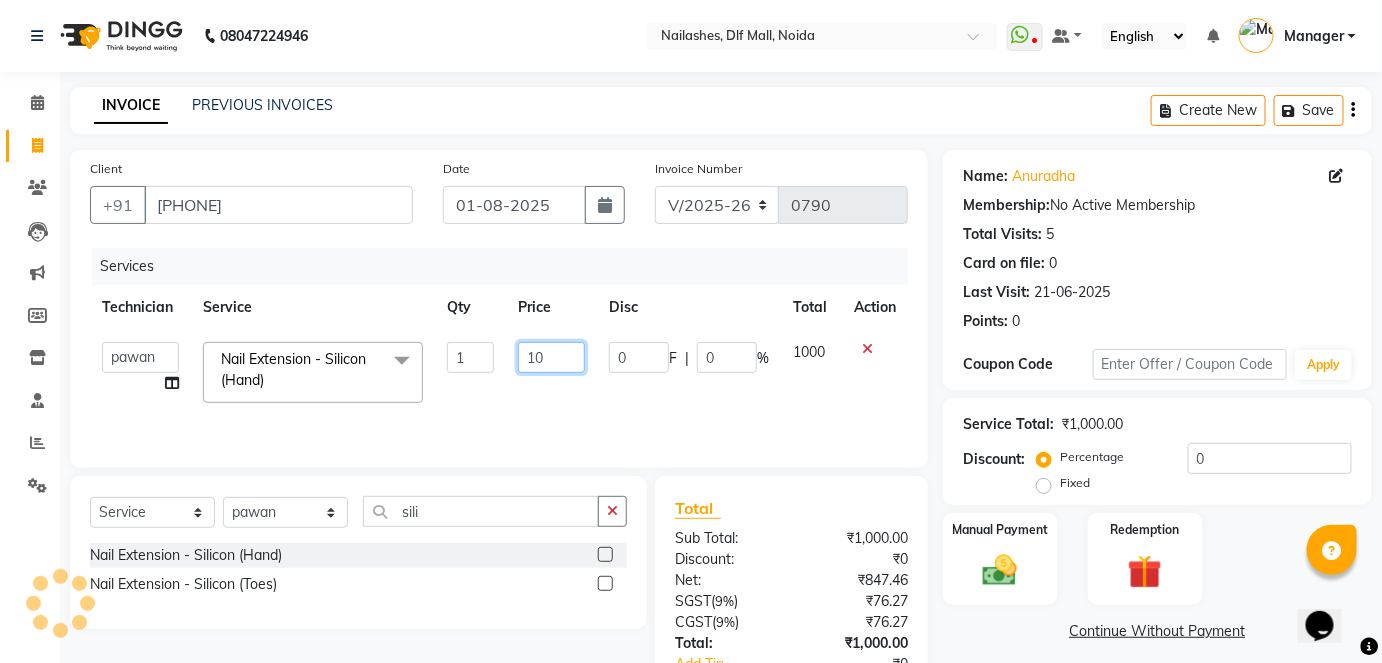 type on "1" 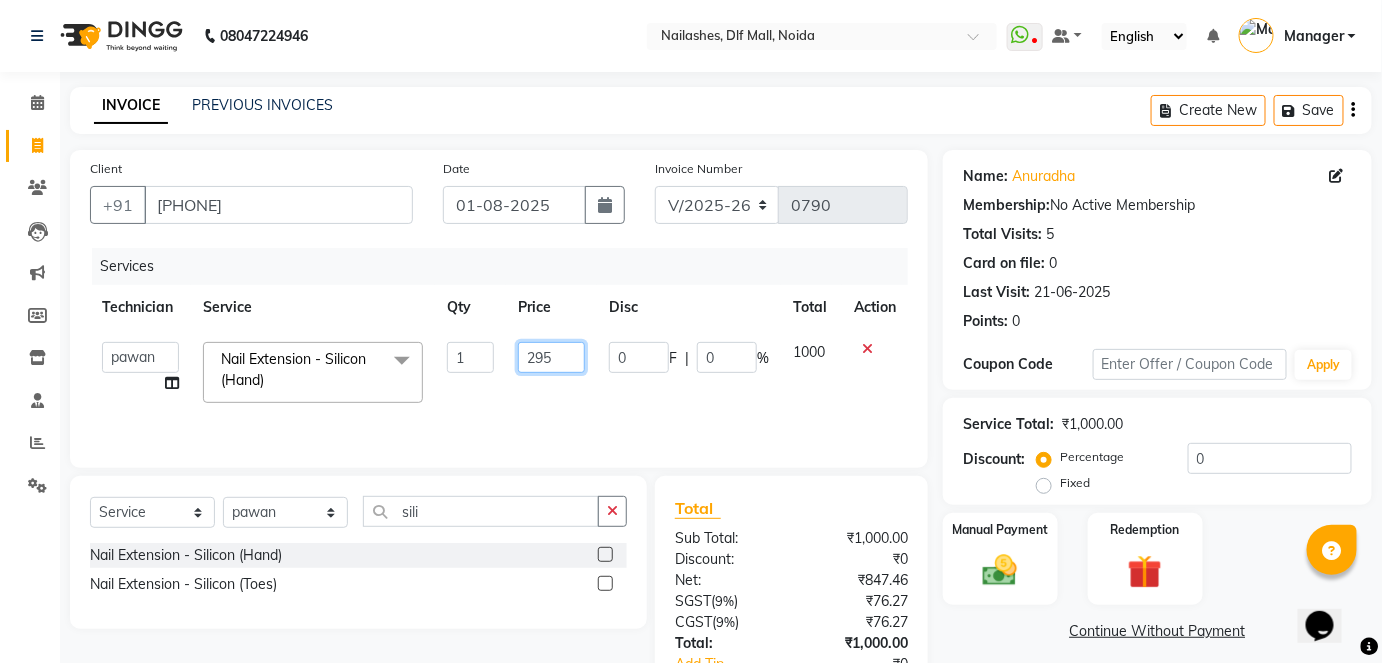 type on "2950" 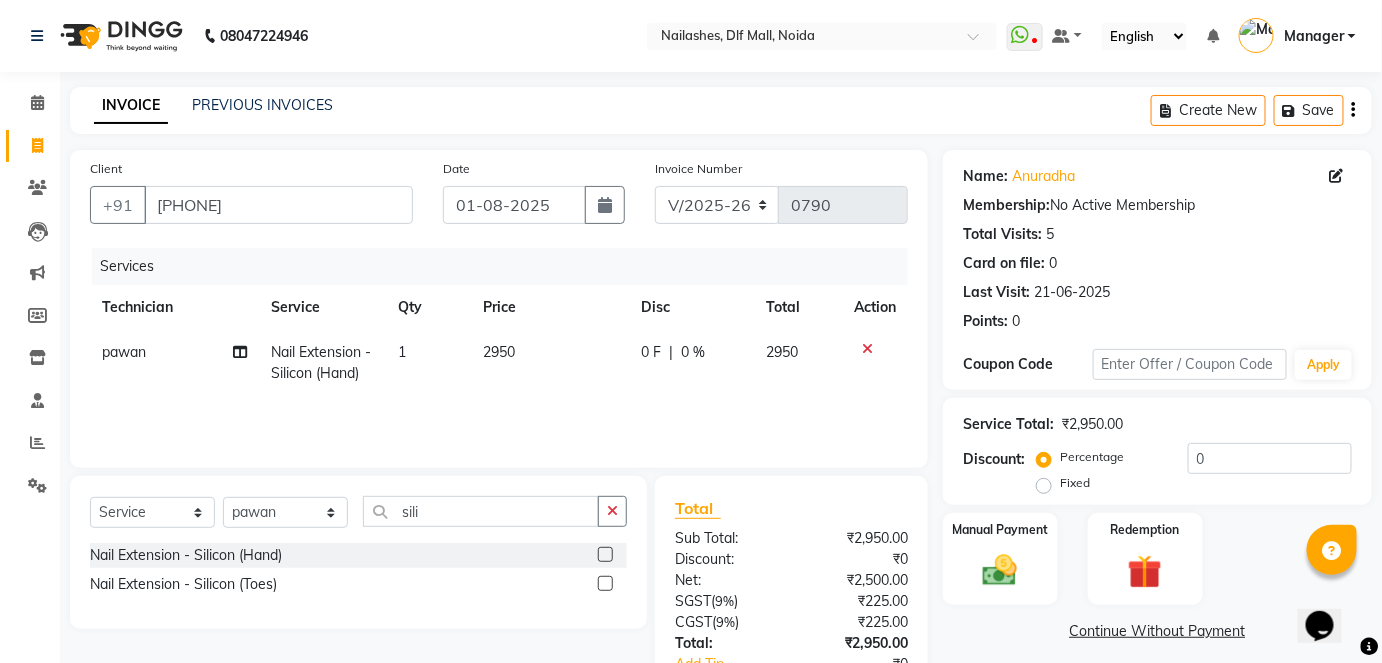 click on "2950" 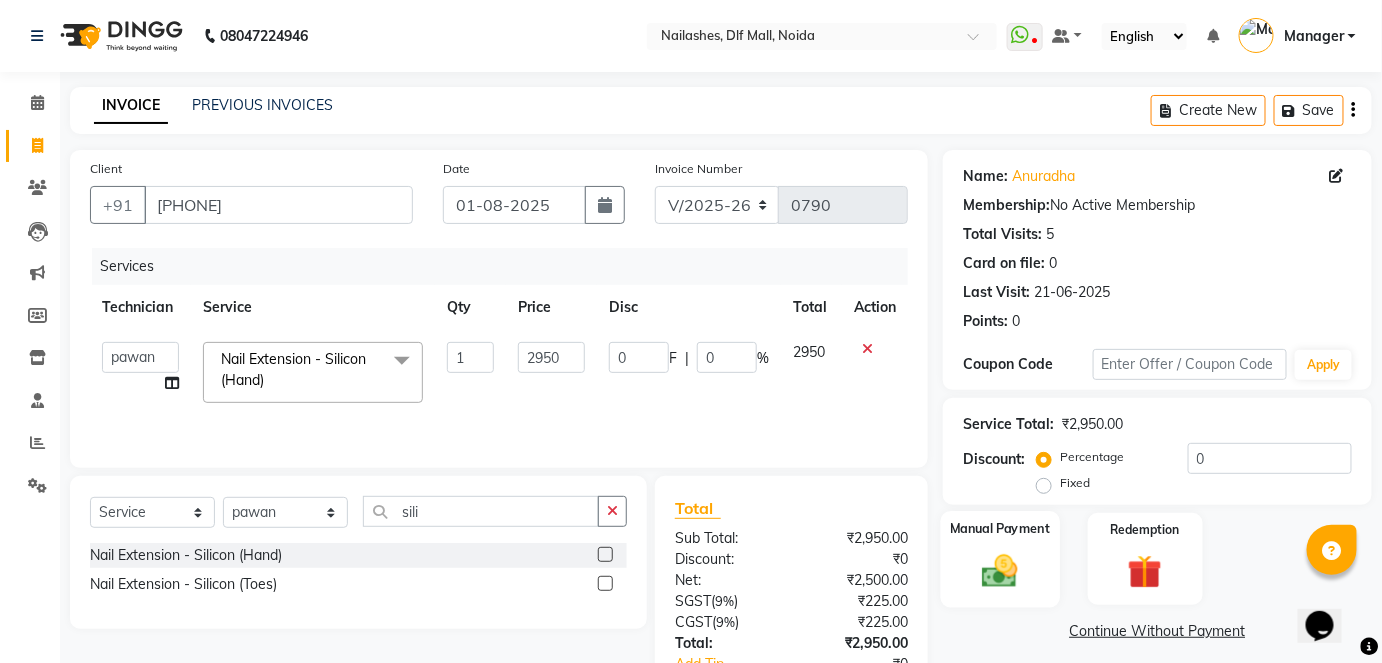 click 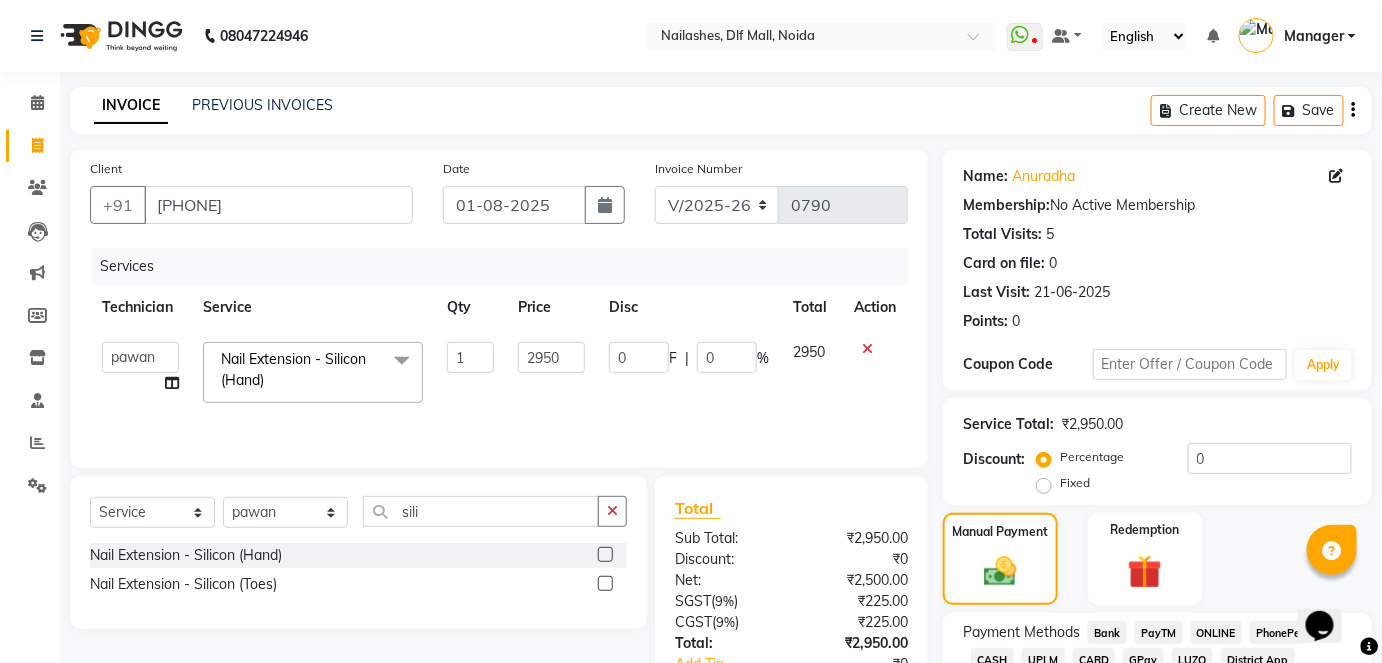 click on "CASH" 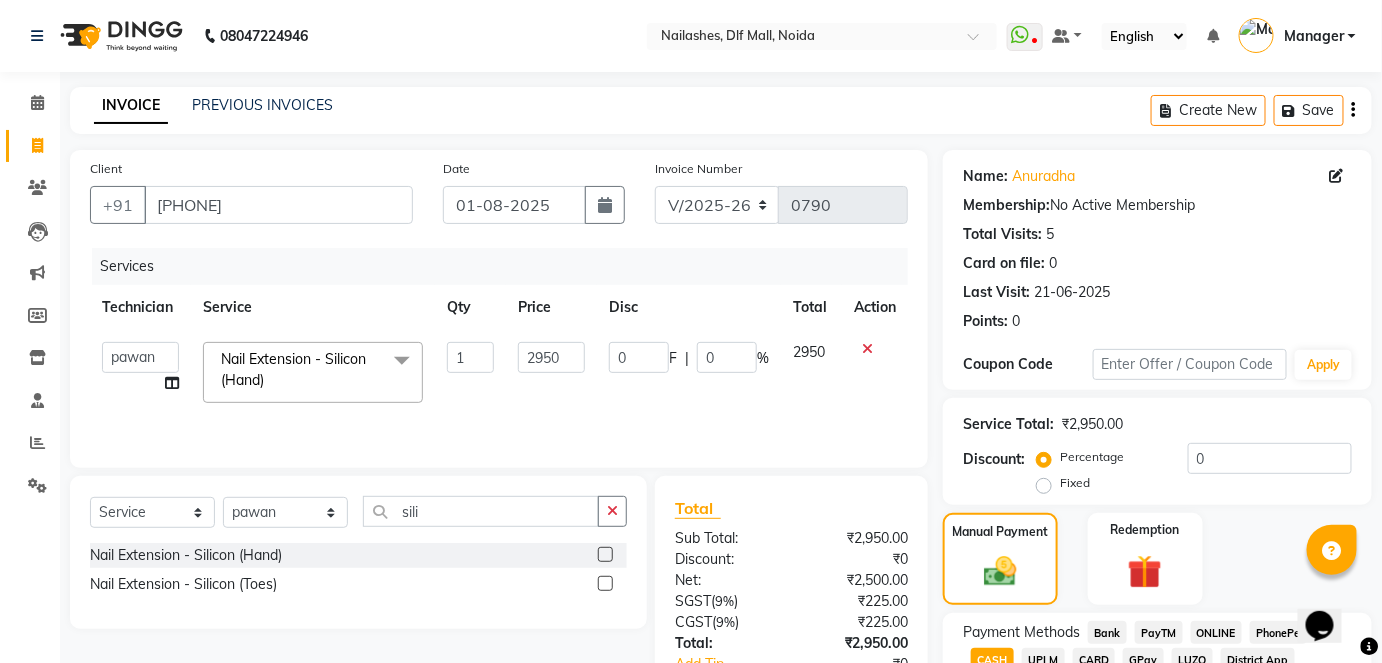 scroll, scrollTop: 196, scrollLeft: 0, axis: vertical 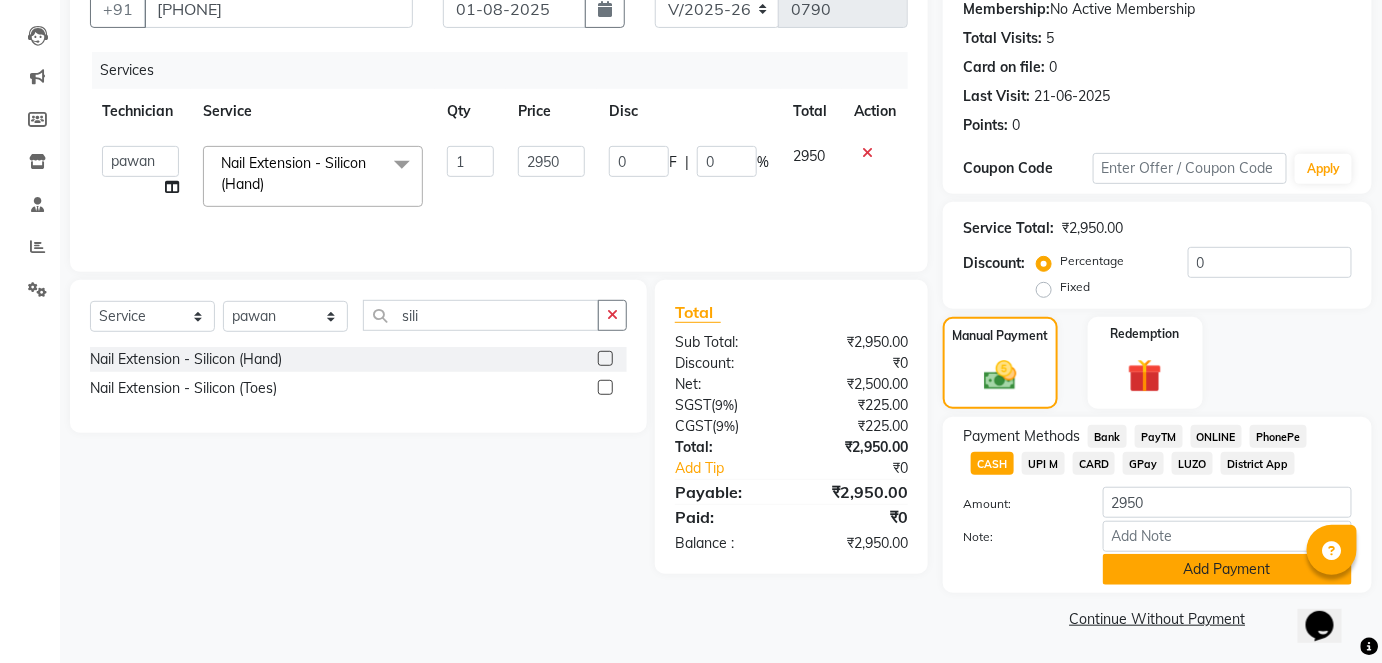 click on "Add Payment" 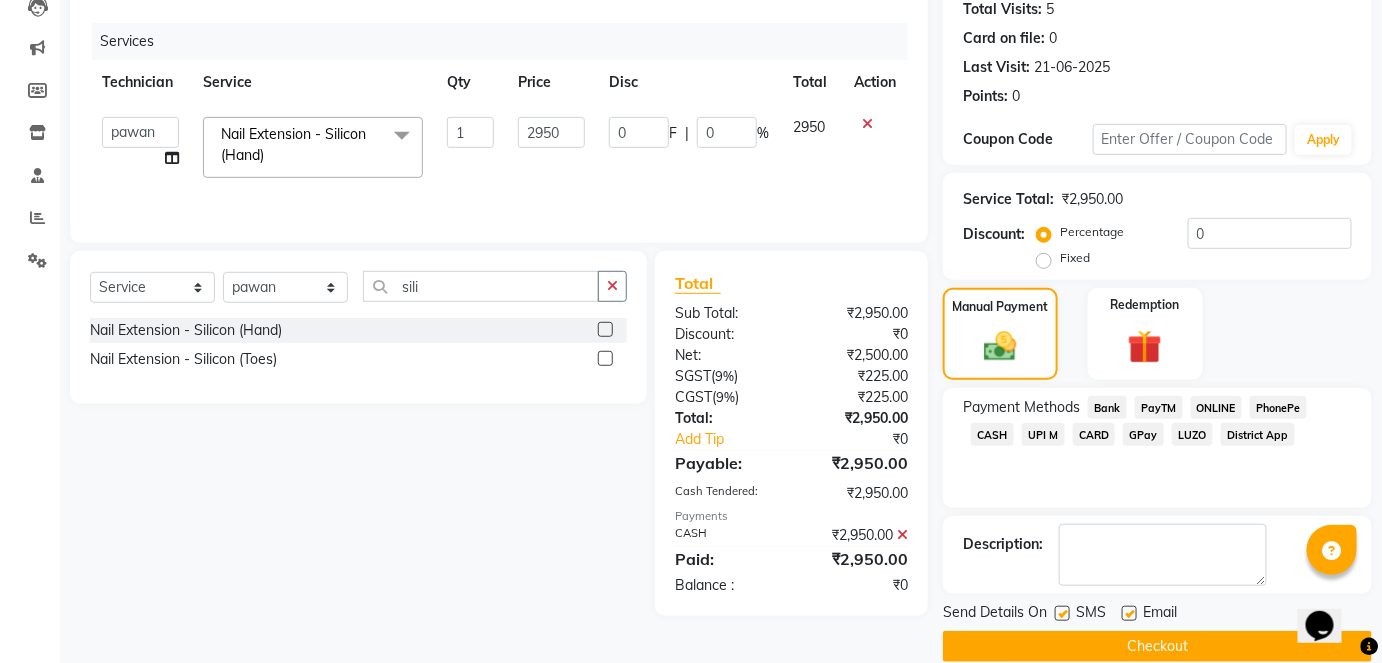 scroll, scrollTop: 252, scrollLeft: 0, axis: vertical 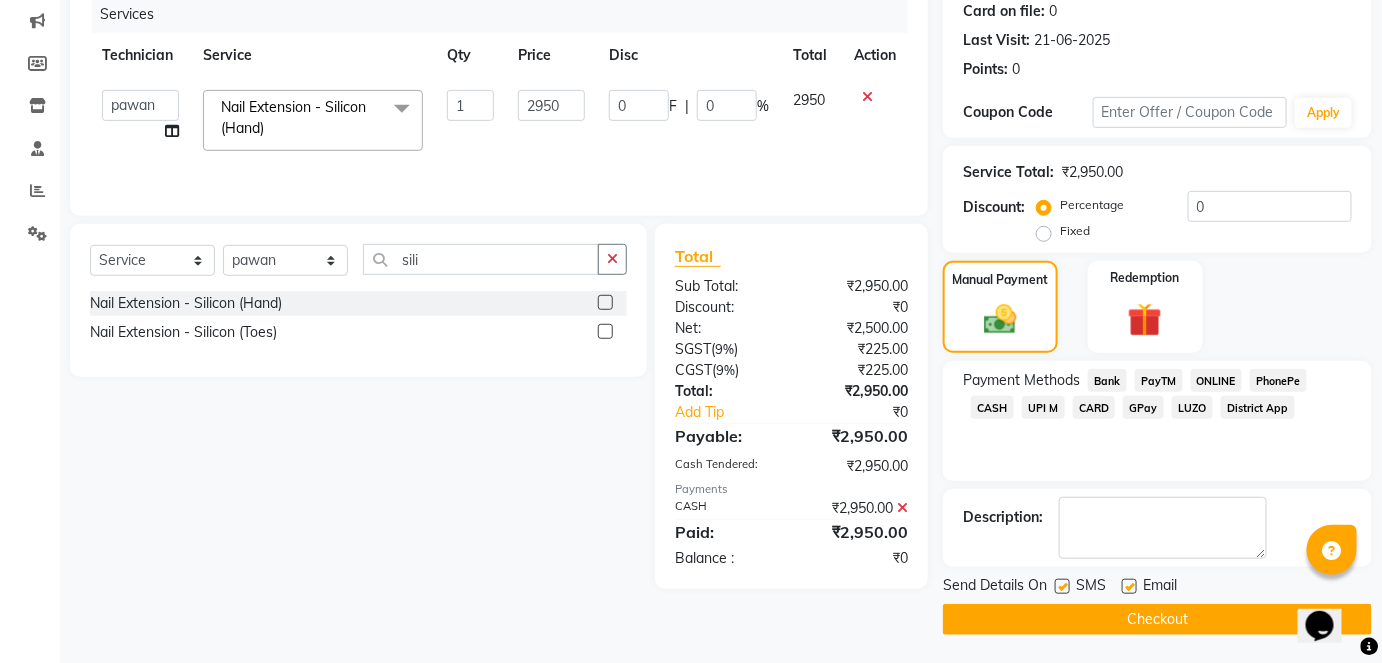 click on "Checkout" 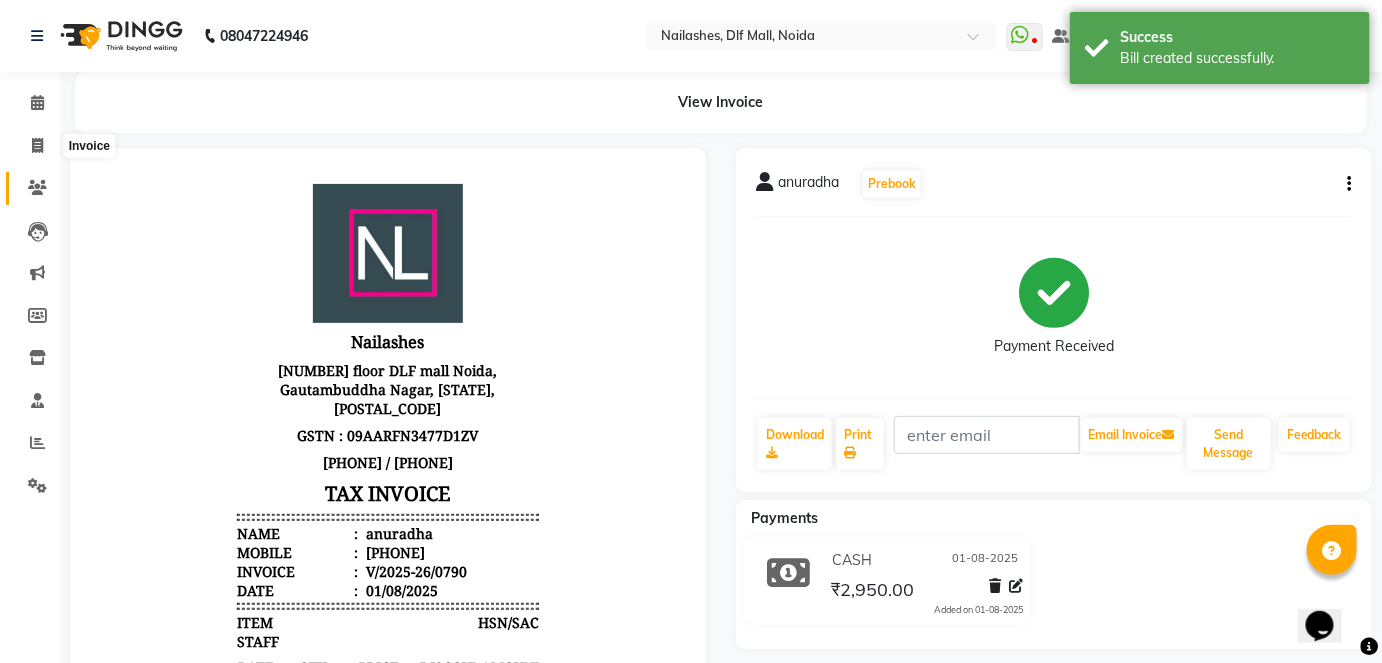 scroll, scrollTop: 0, scrollLeft: 0, axis: both 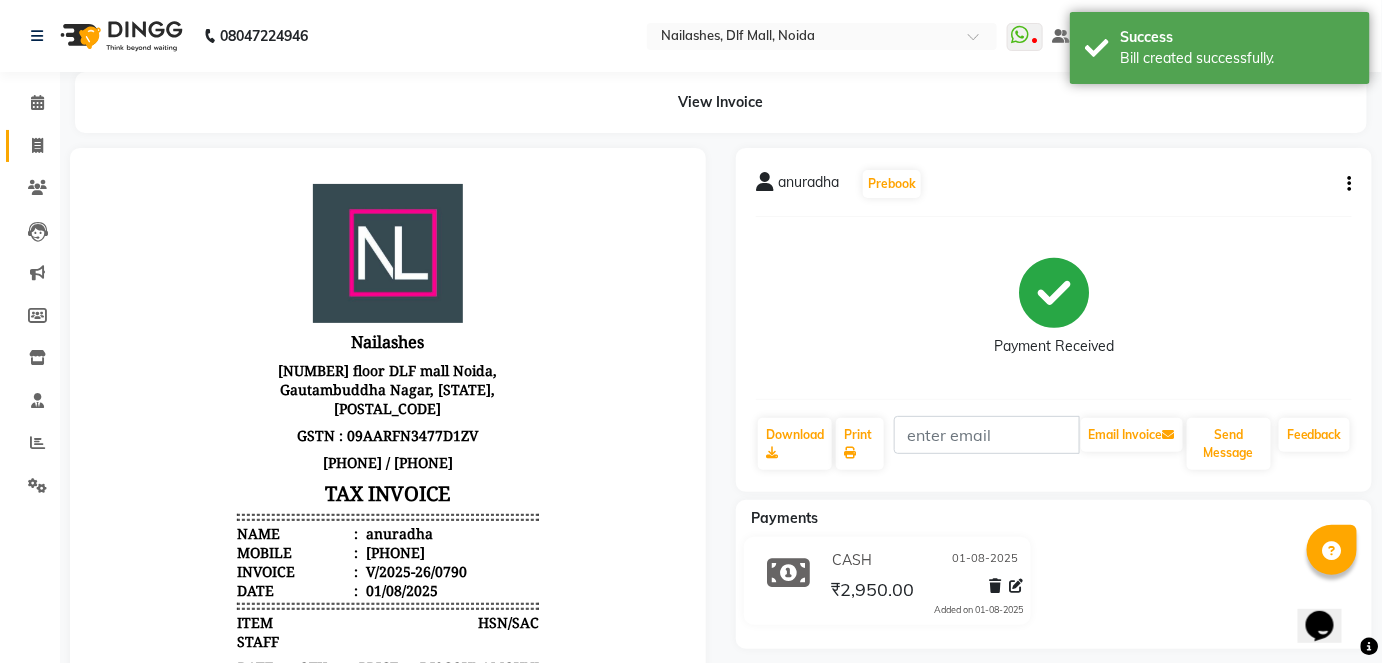 click on "Invoice" 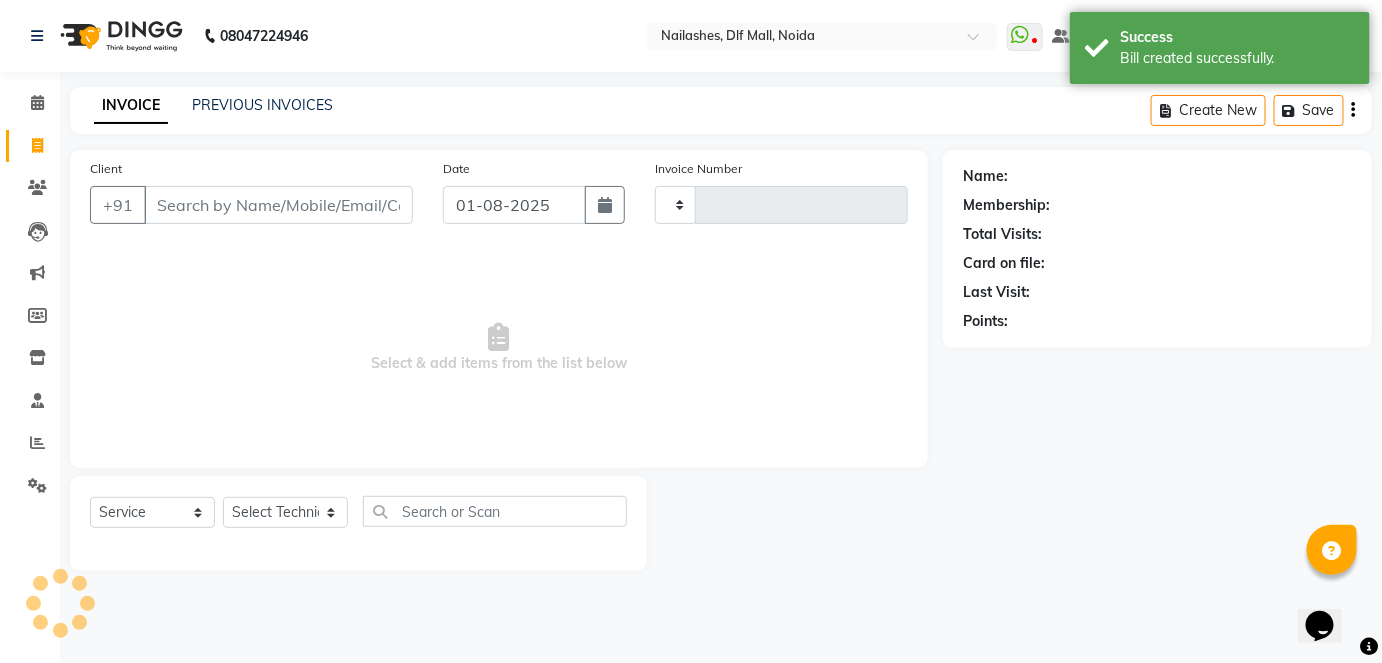 type on "0791" 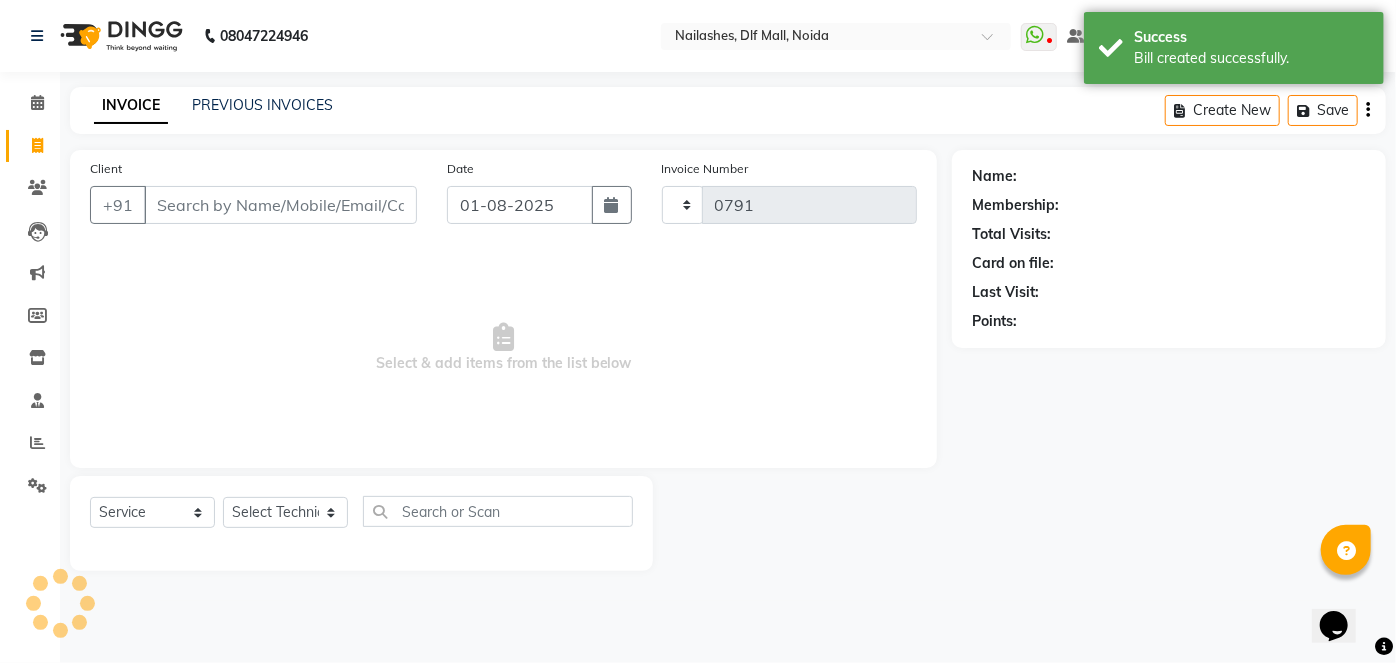 select on "5188" 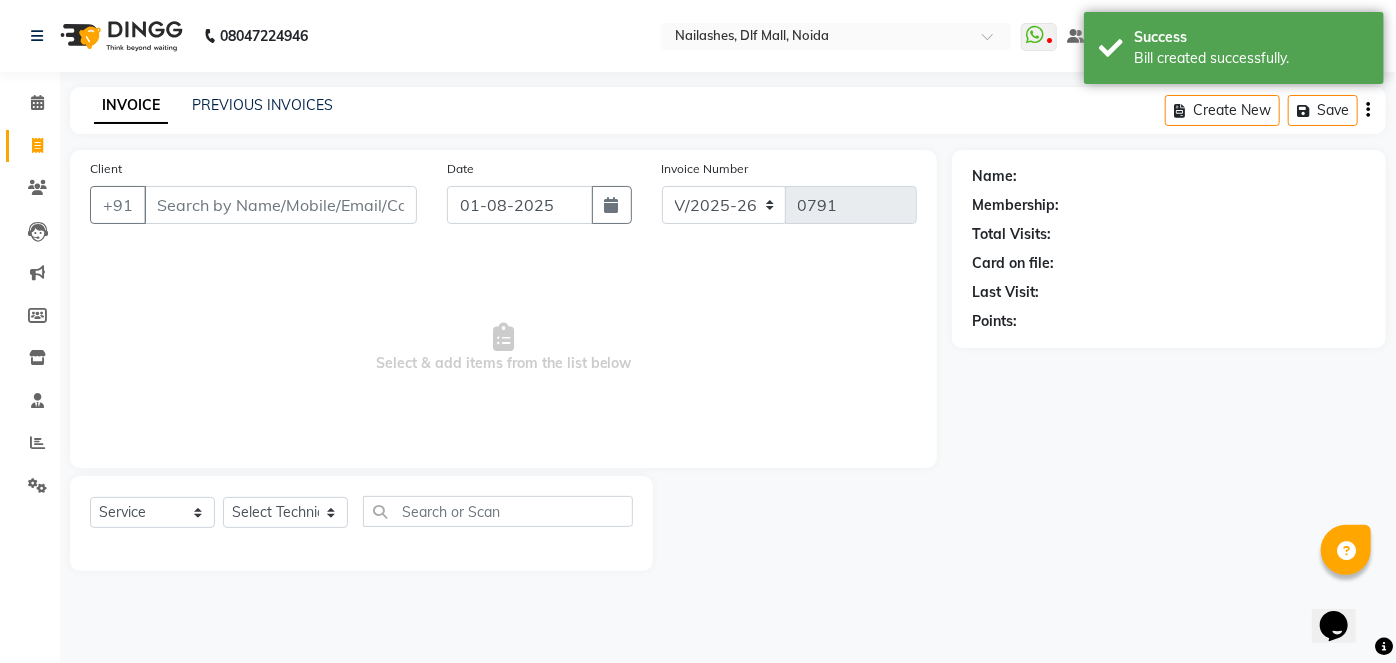 click on "Client" at bounding box center (280, 205) 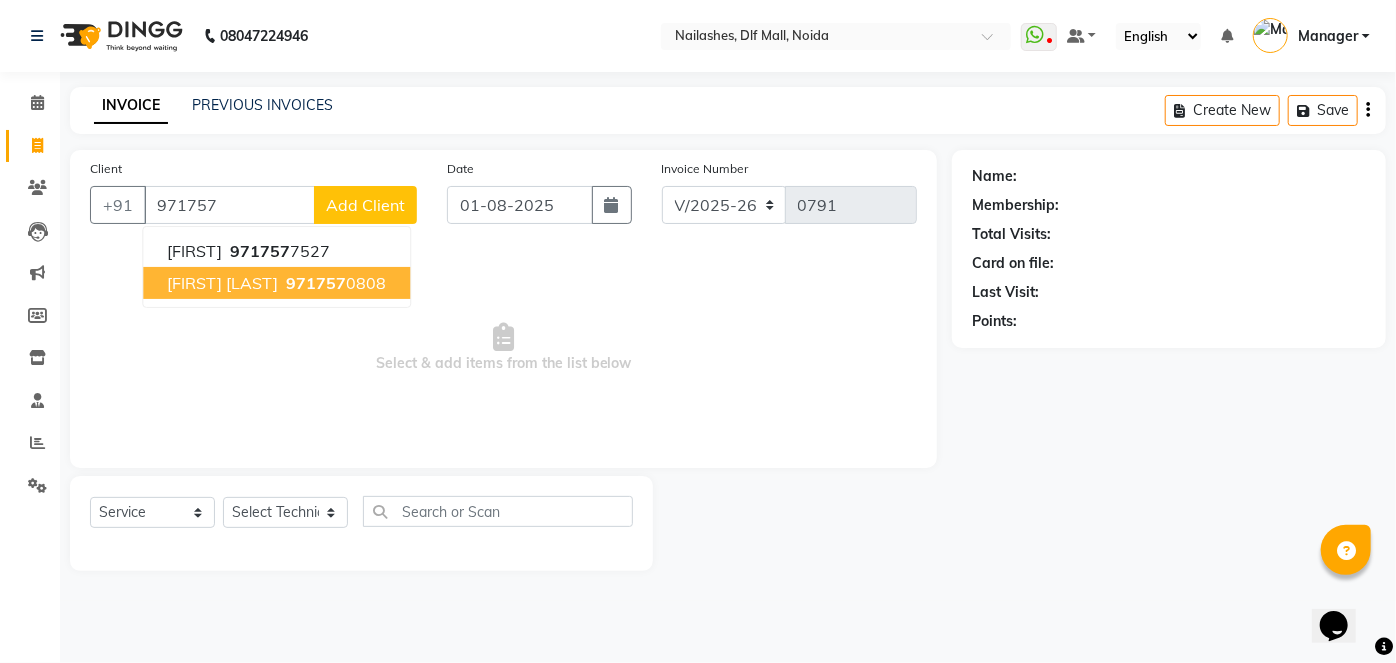 click on "[FIRST] [LAST]" at bounding box center [222, 283] 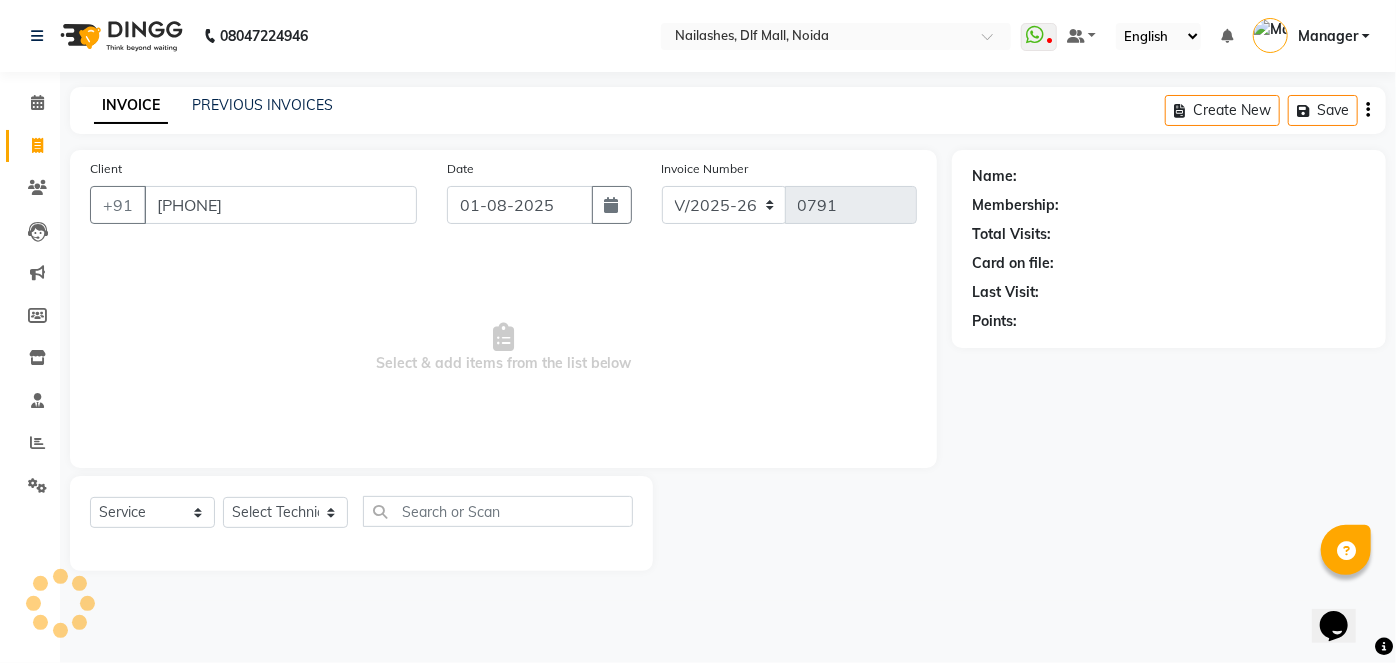 type on "[PHONE]" 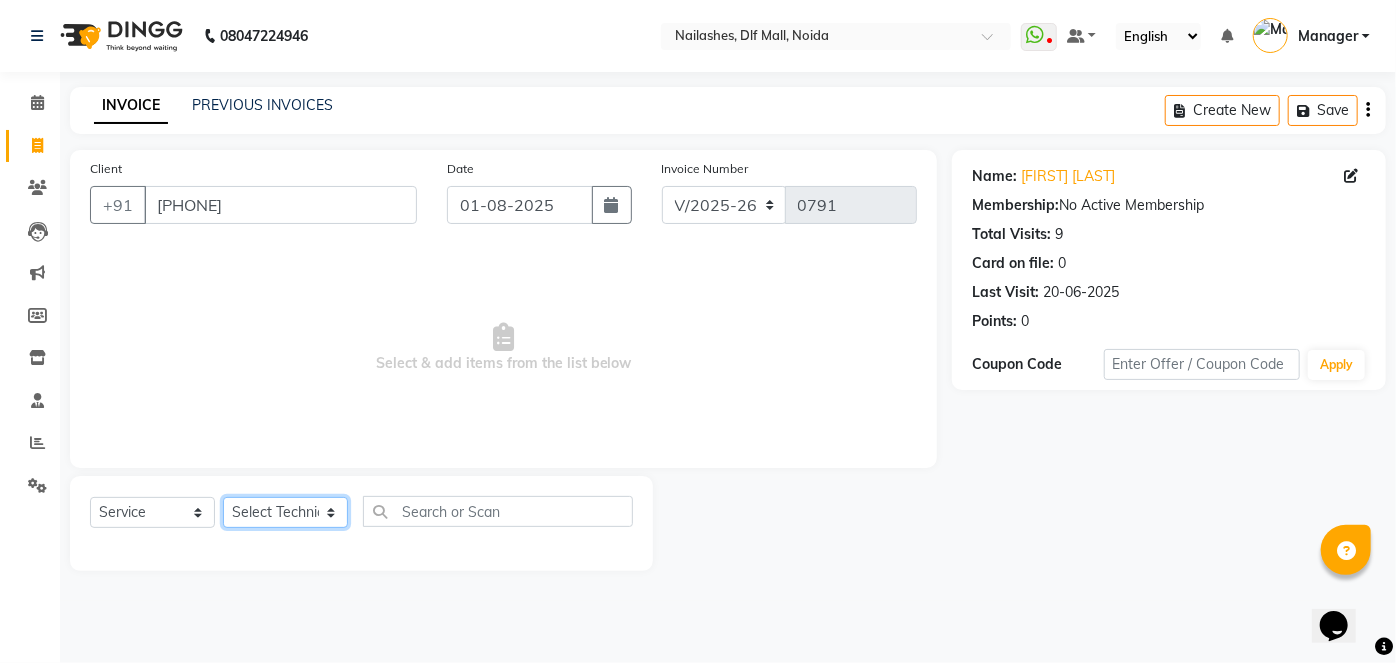 click on "Select Technician [FIRST] [LAST] [FIRST] [FIRST] [FIRST] [FIRST] [FIRST] [FIRST]" 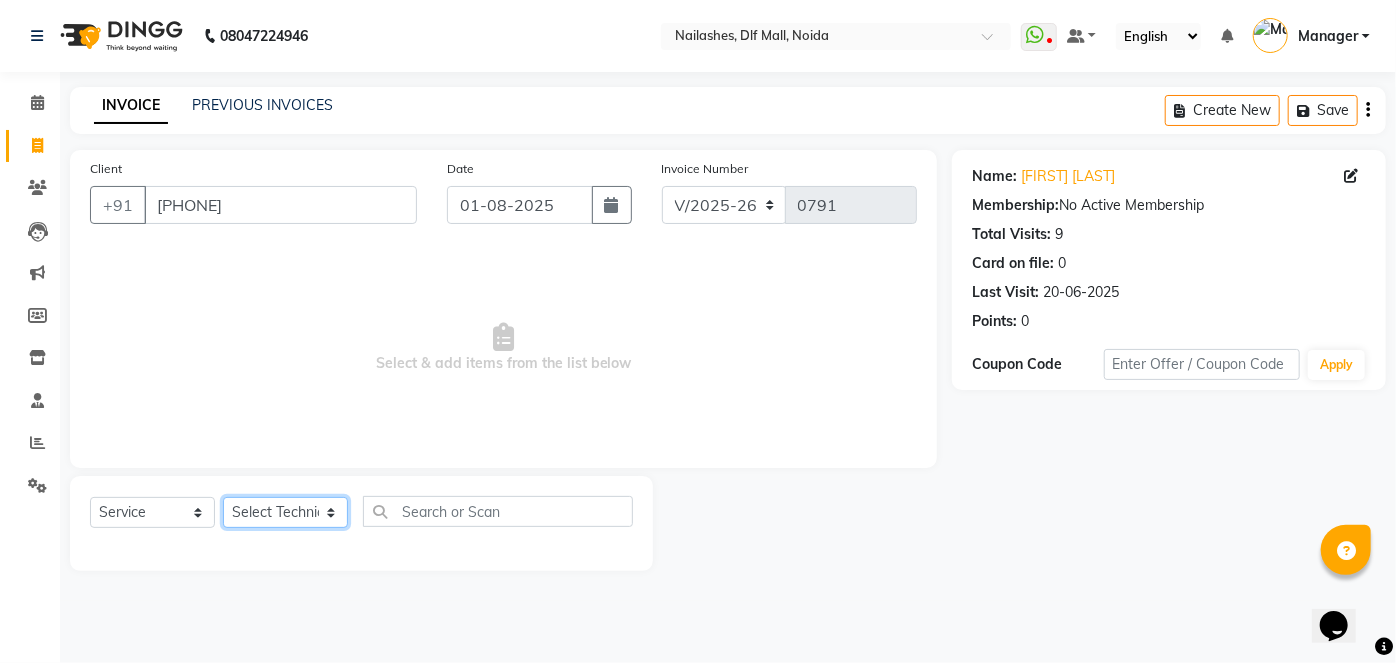 select on "68711" 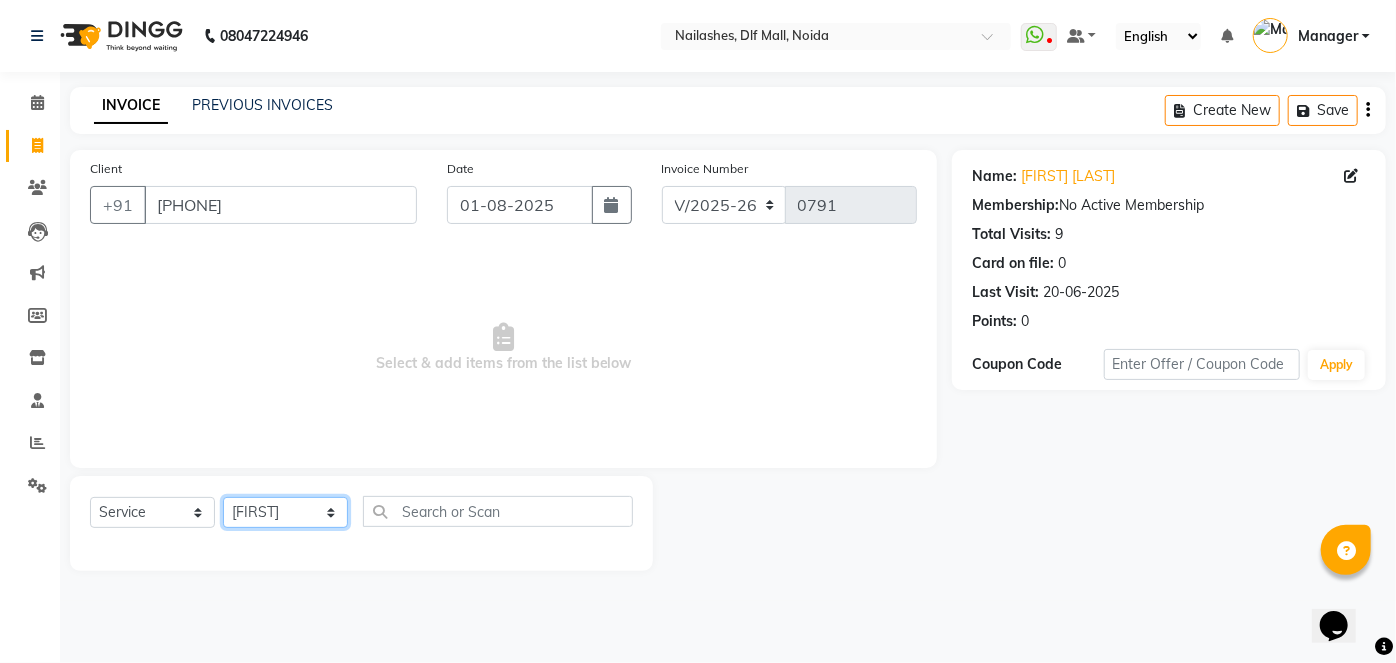 click on "Select Technician [FIRST] [LAST] [FIRST] [FIRST] [FIRST] [FIRST] [FIRST] [FIRST]" 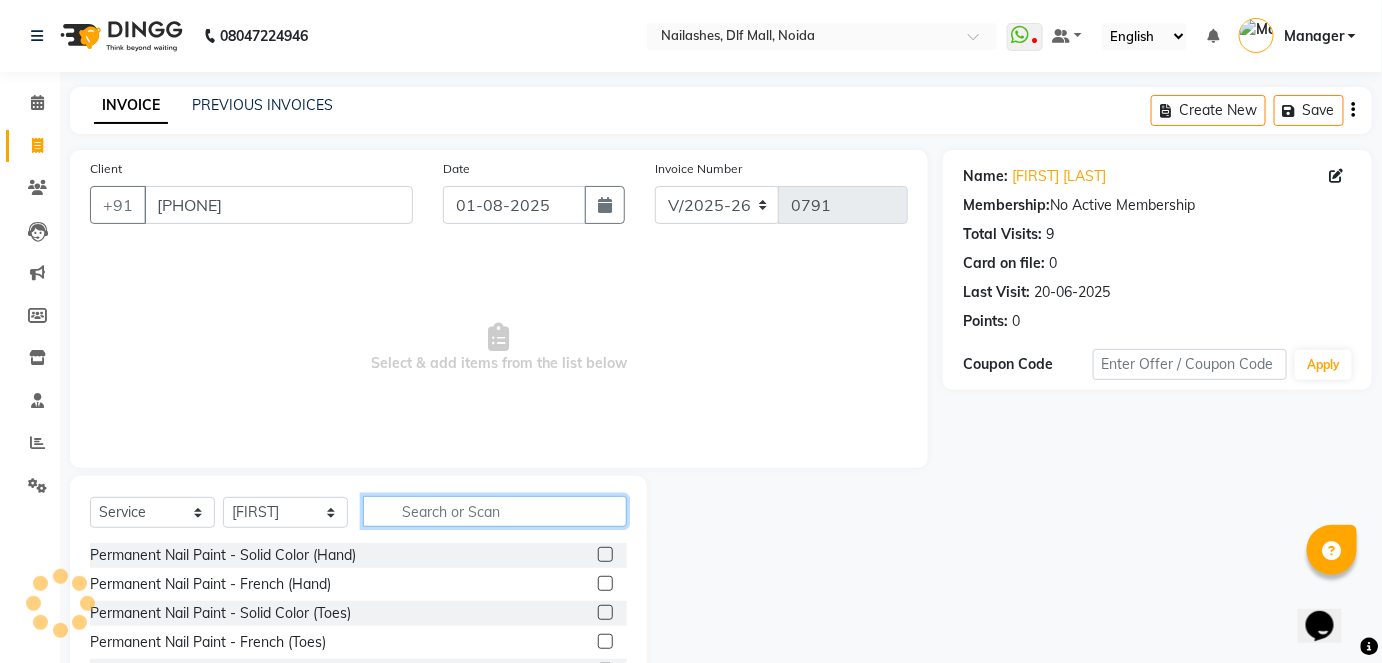 click 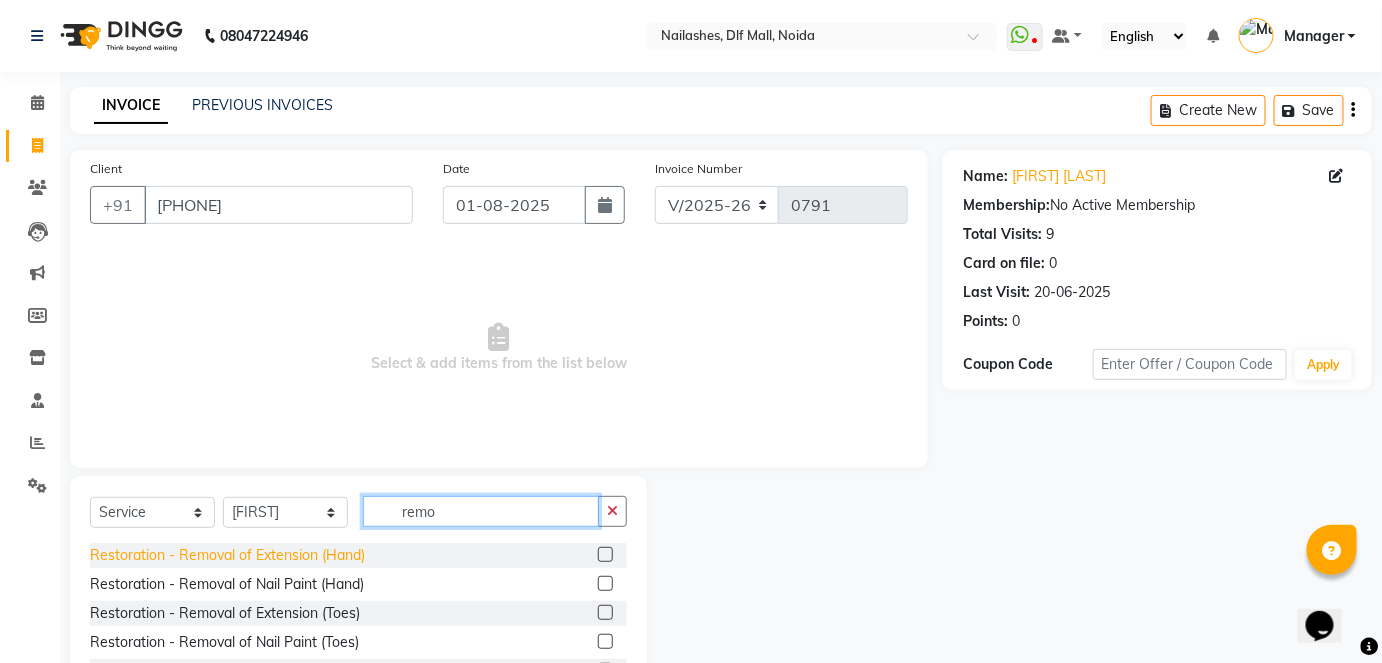 type on "remo" 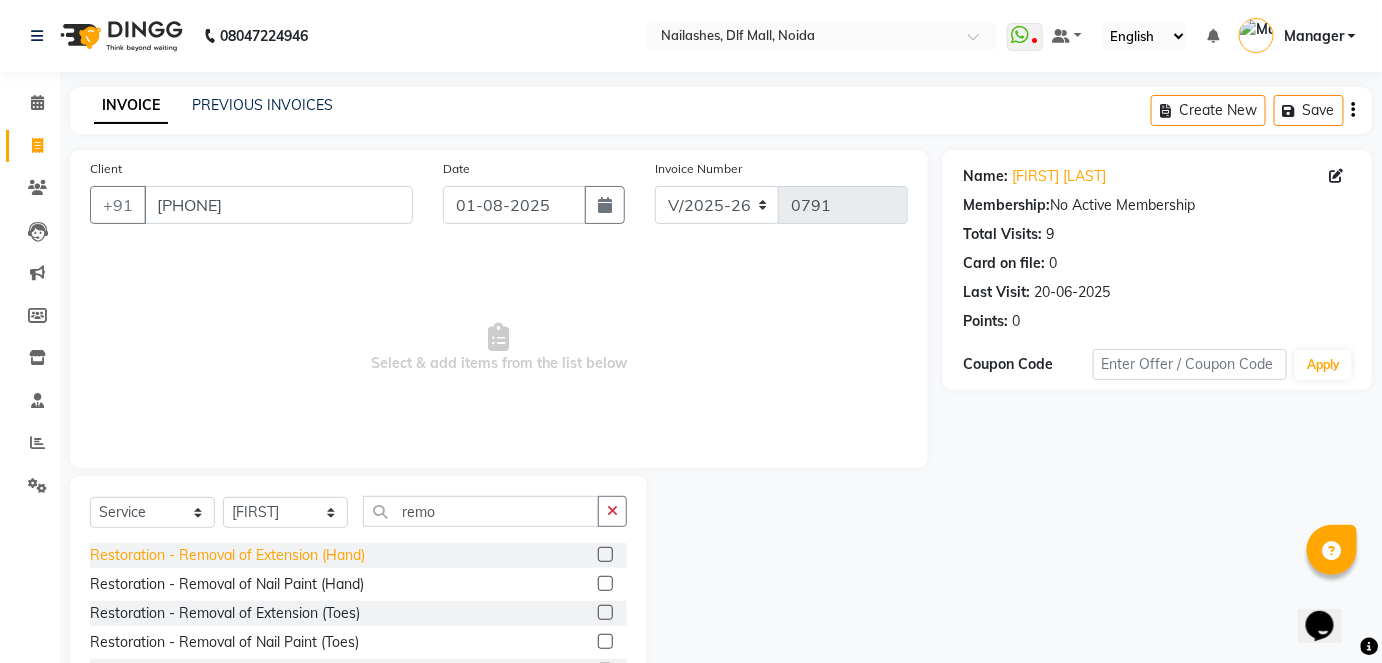 click on "Restoration - Removal of Extension (Hand)" 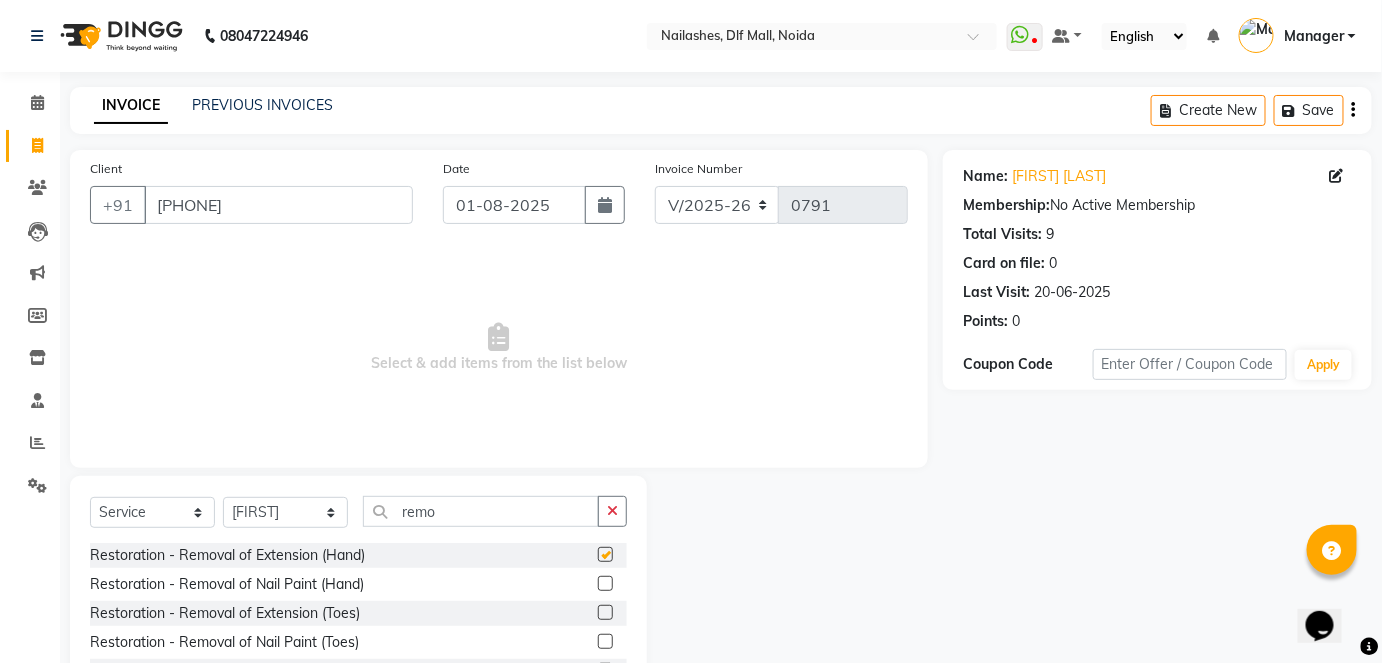 checkbox on "false" 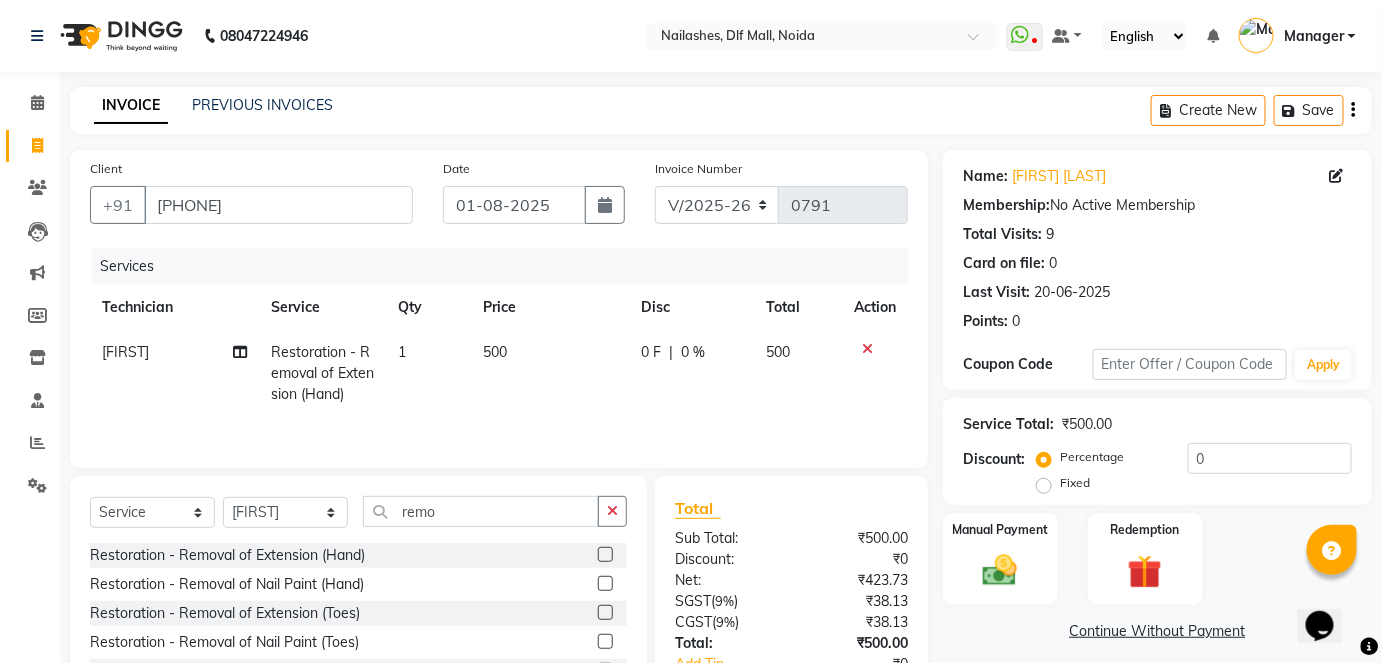 click on "1" 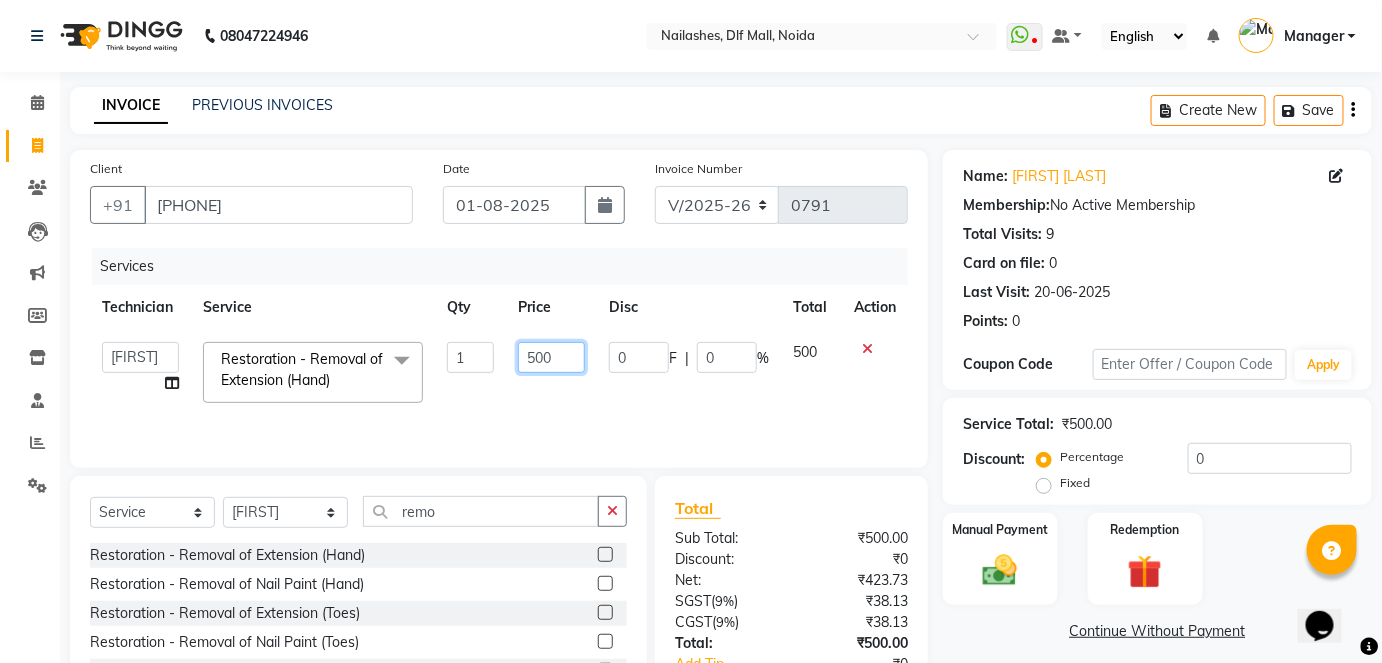 click on "500" 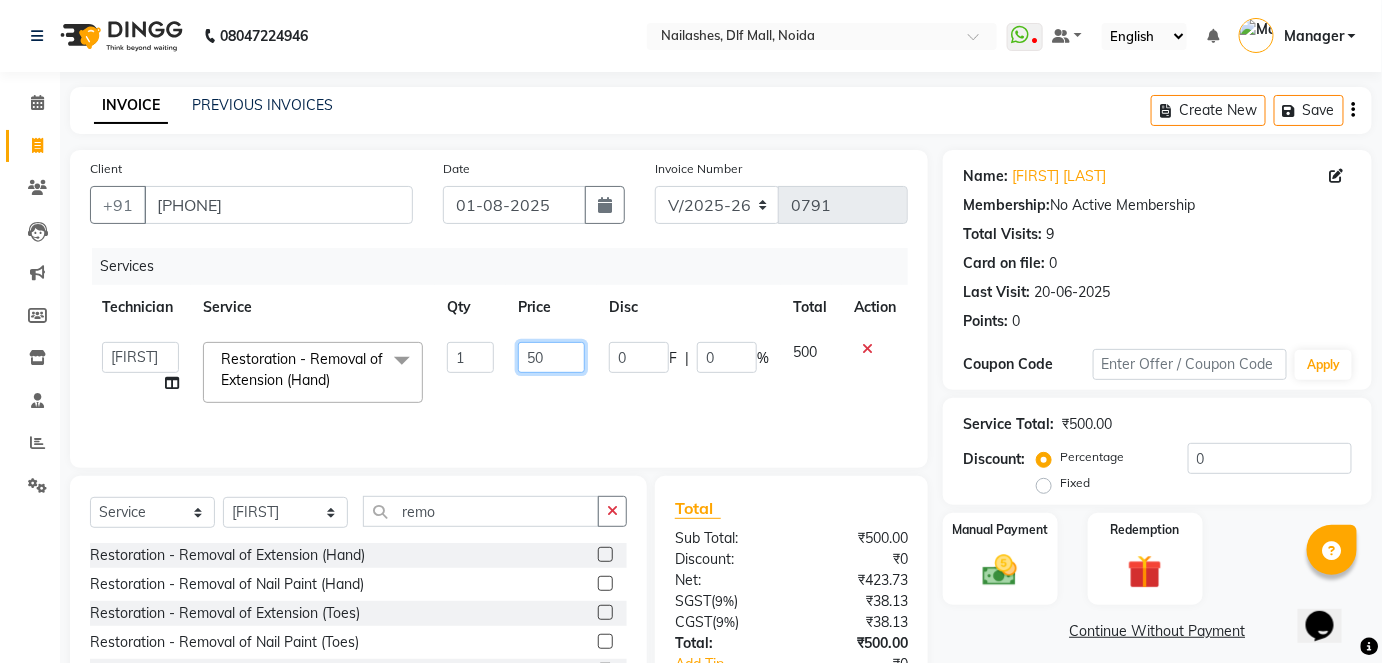 type on "590" 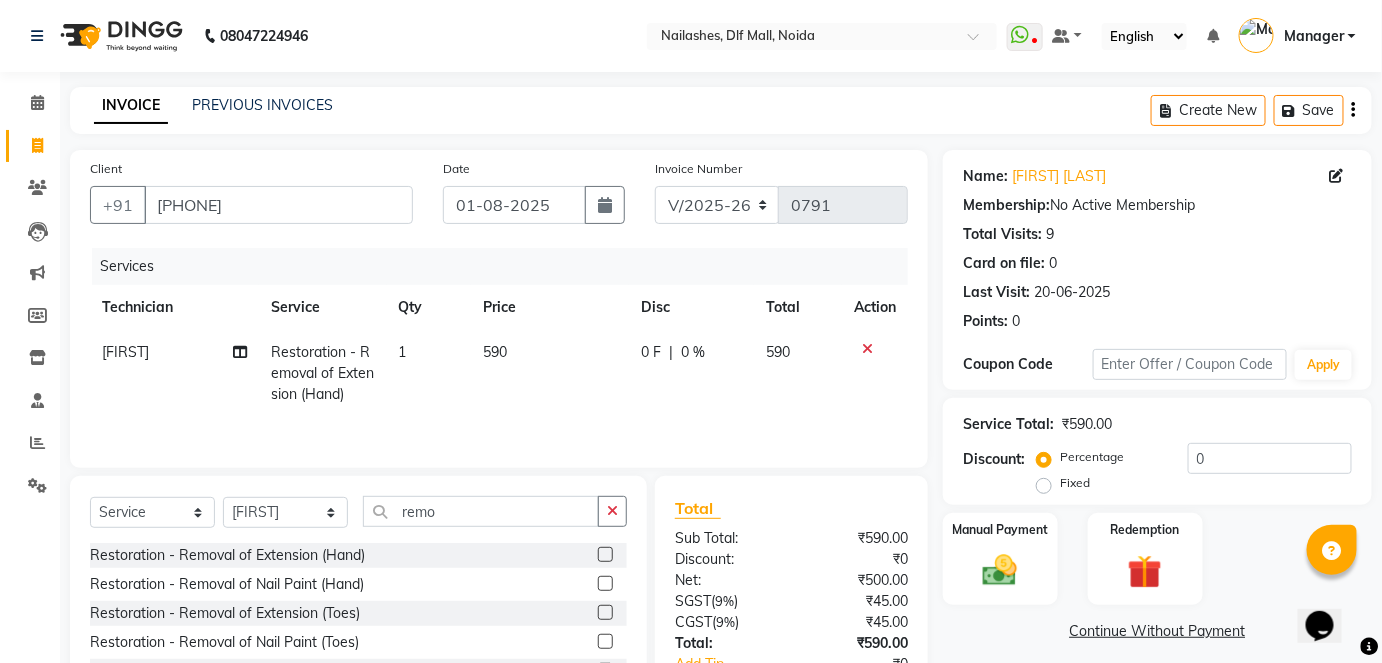 click on "590" 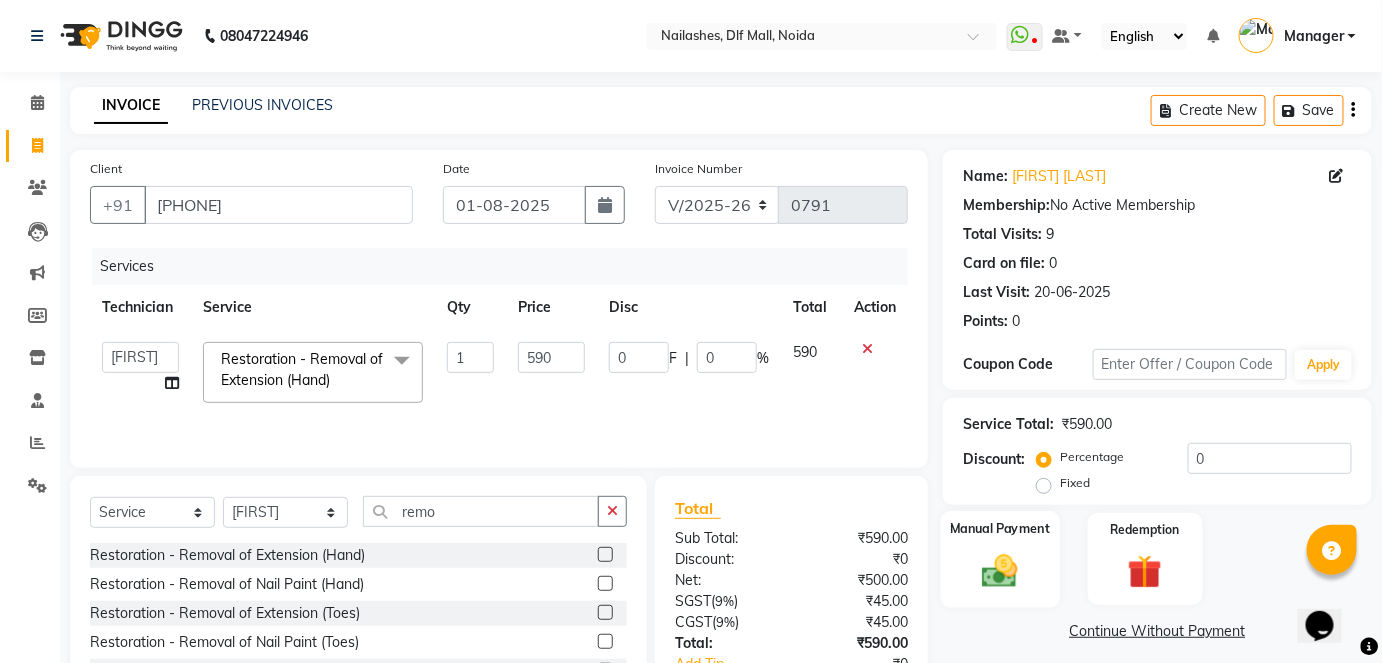 click 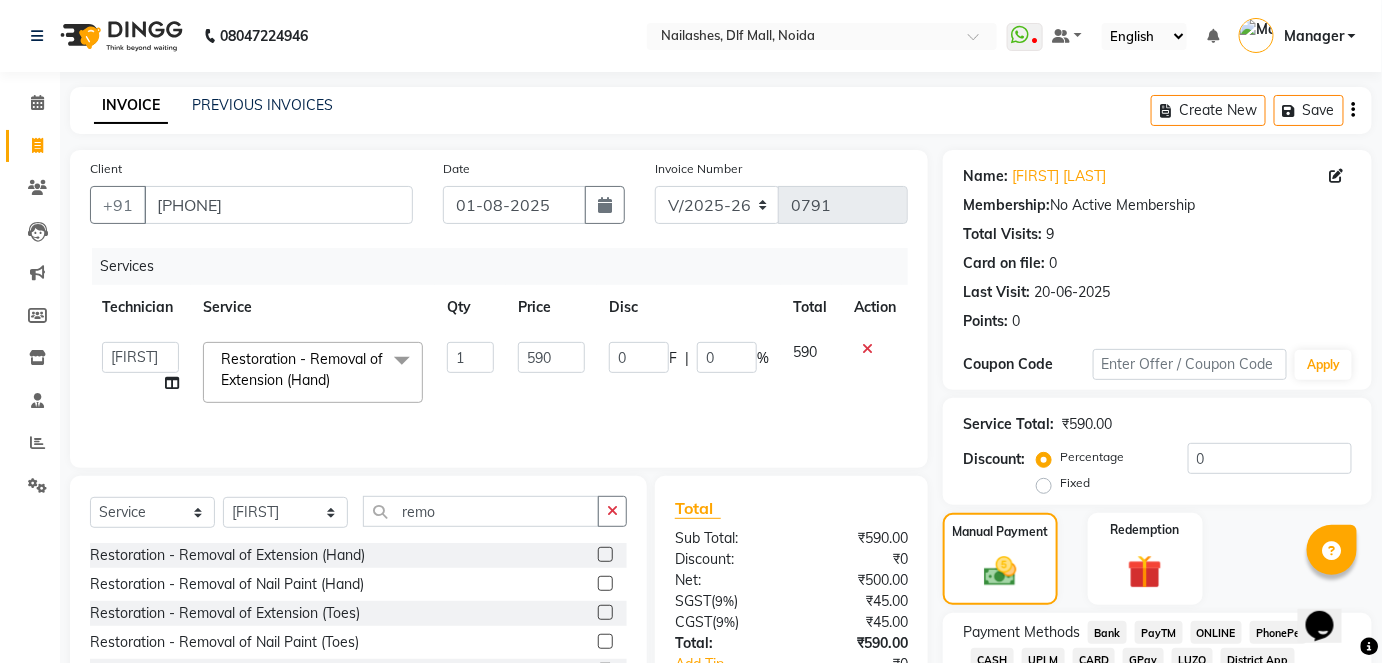 click on "CASH" 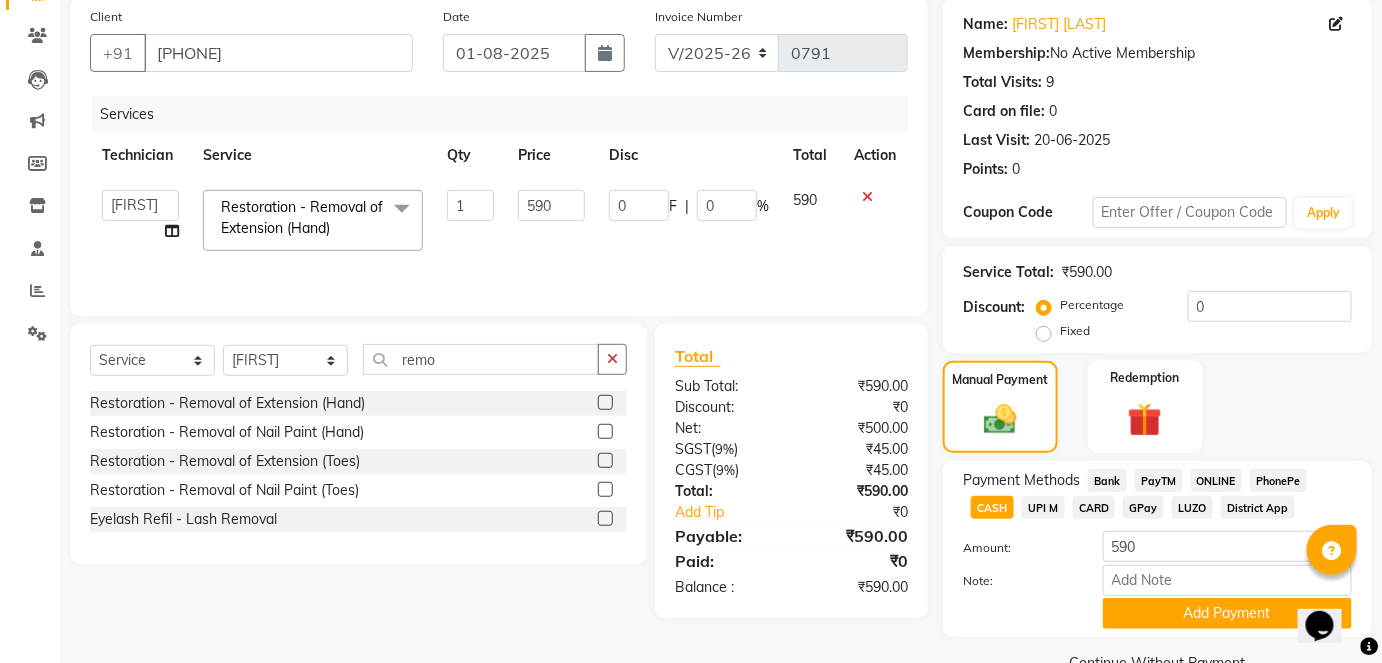 scroll, scrollTop: 196, scrollLeft: 0, axis: vertical 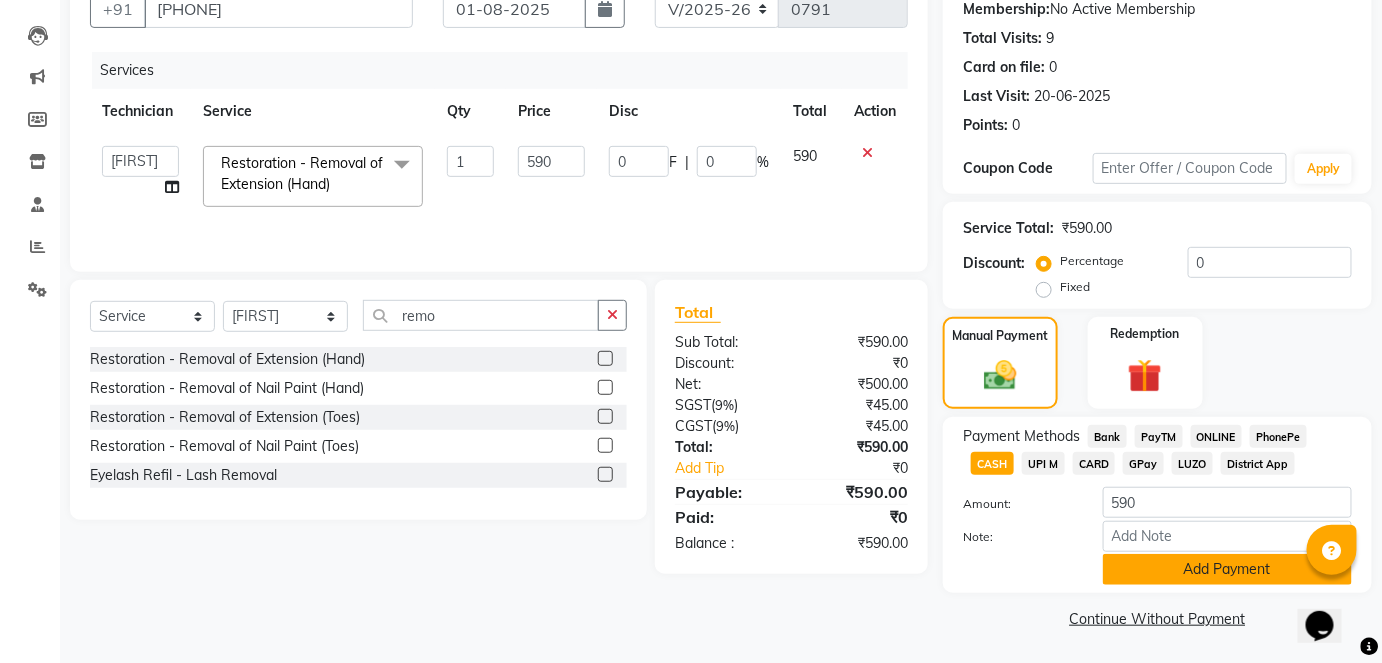 click on "Add Payment" 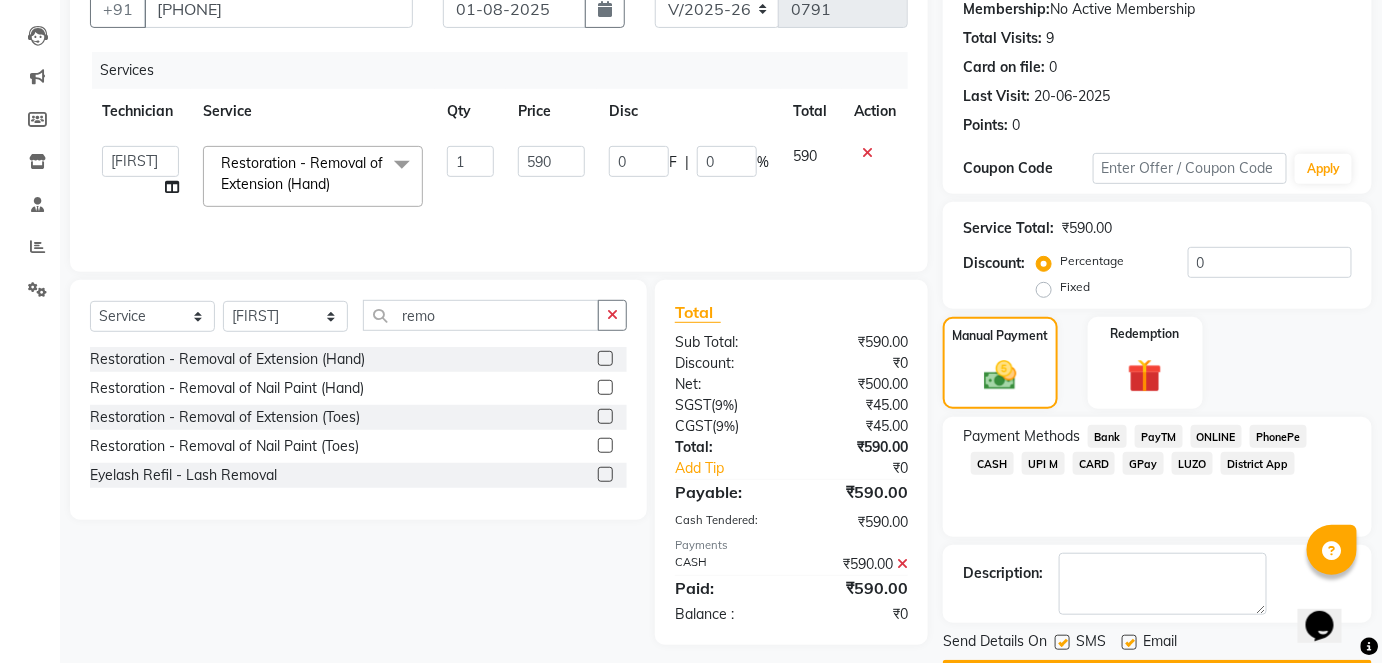 scroll, scrollTop: 252, scrollLeft: 0, axis: vertical 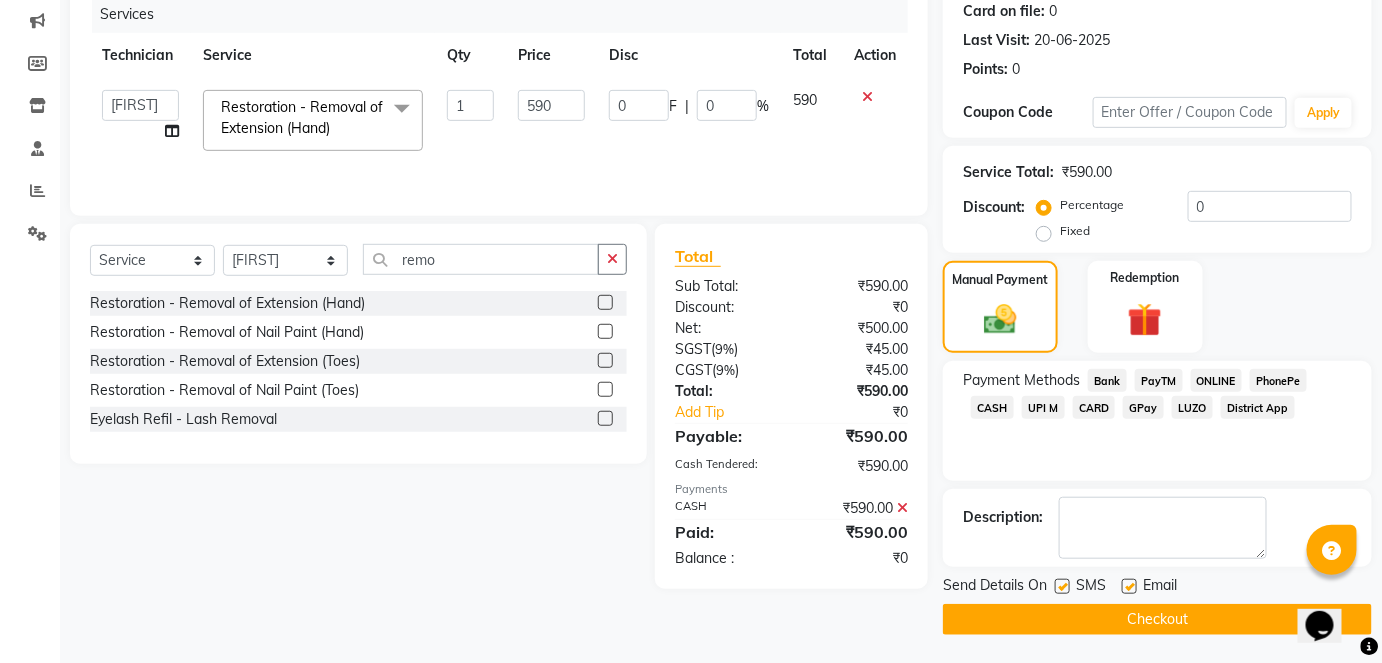 click on "Checkout" 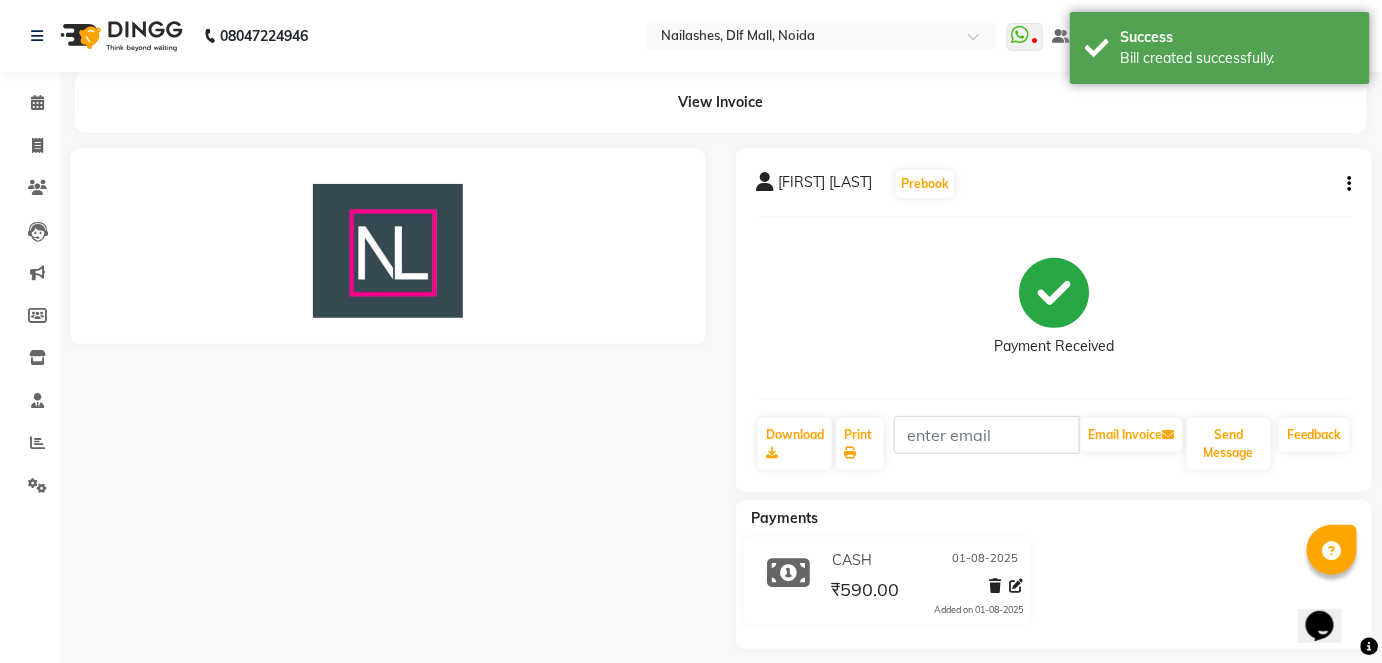 scroll, scrollTop: 0, scrollLeft: 0, axis: both 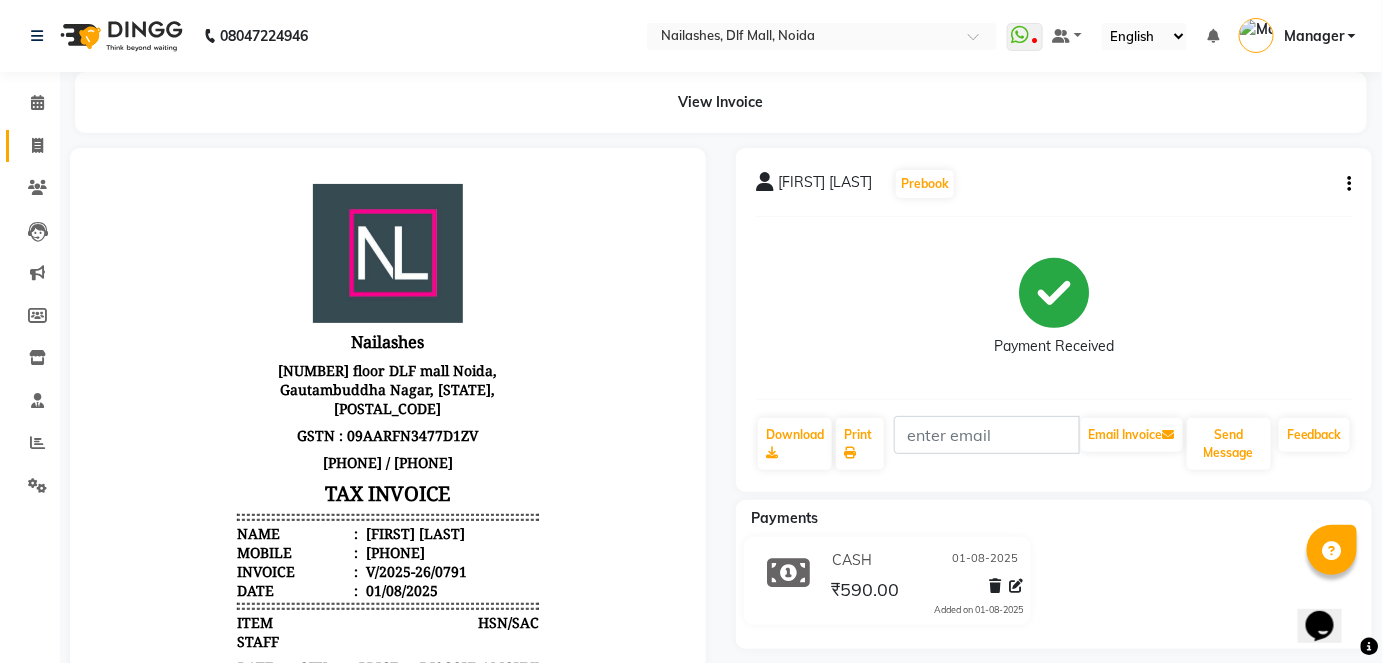click on "Invoice" 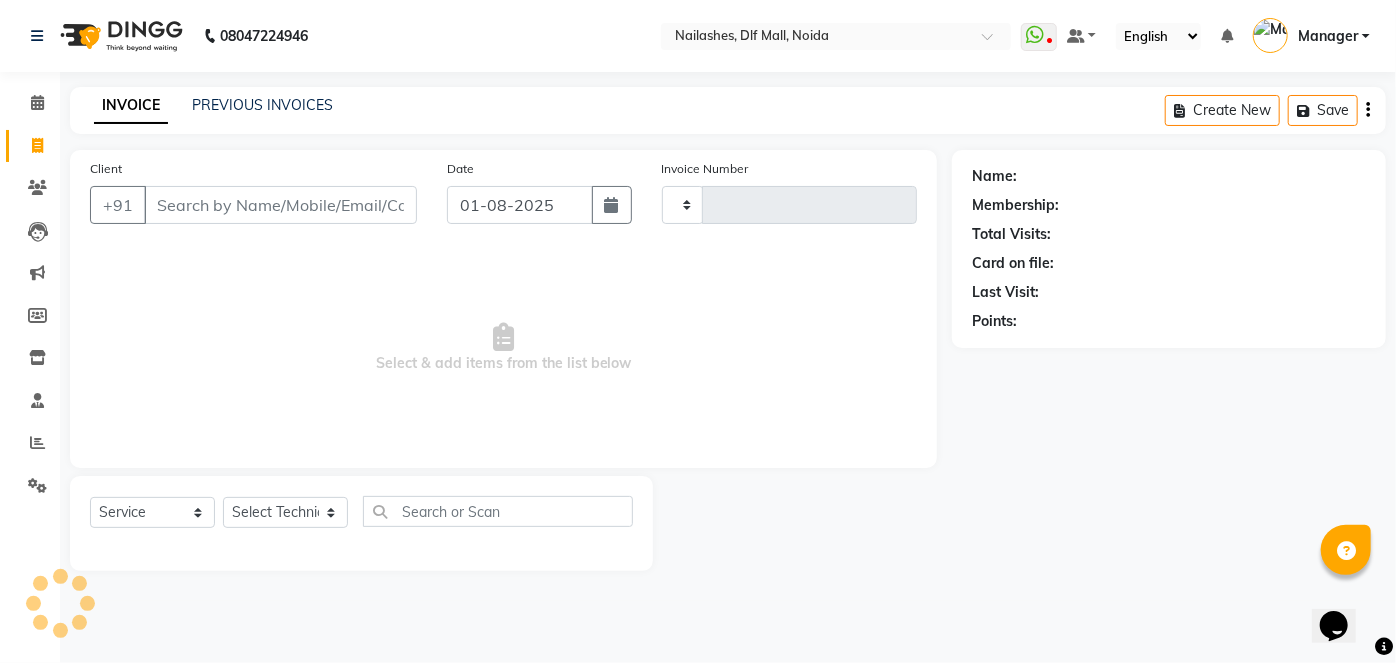 type on "0792" 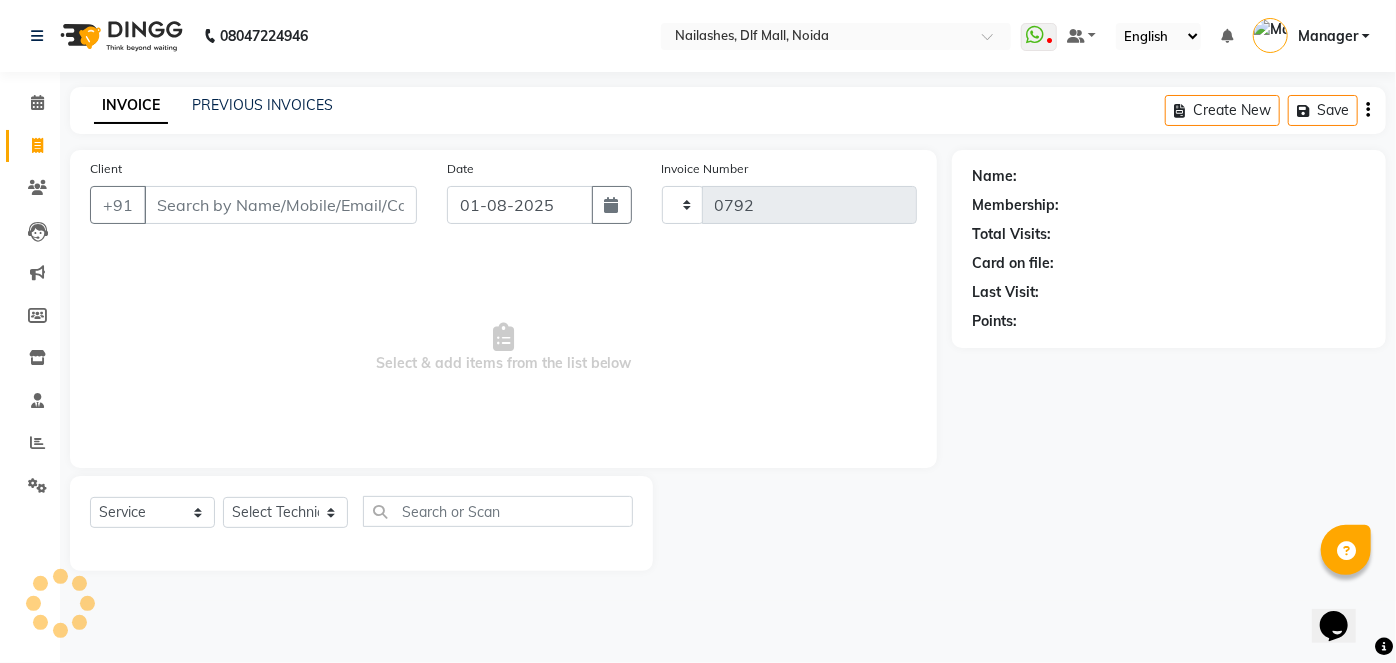 select on "5188" 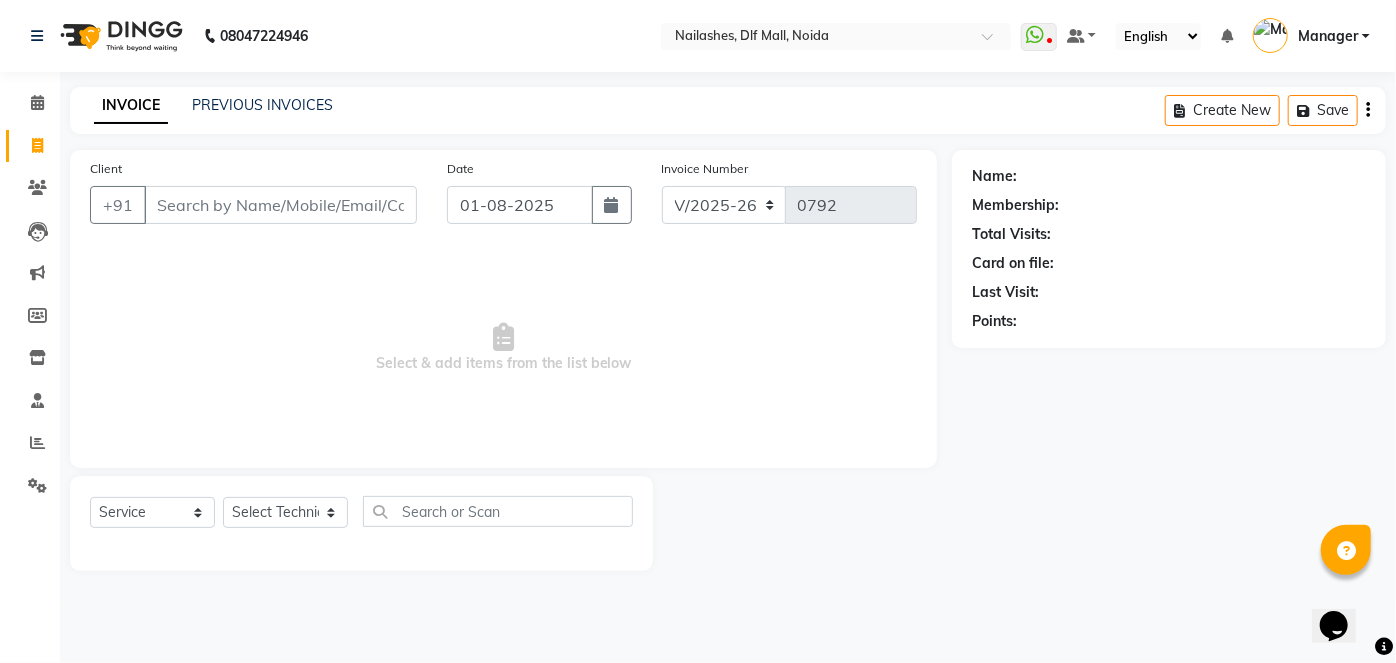 click on "Client" at bounding box center (280, 205) 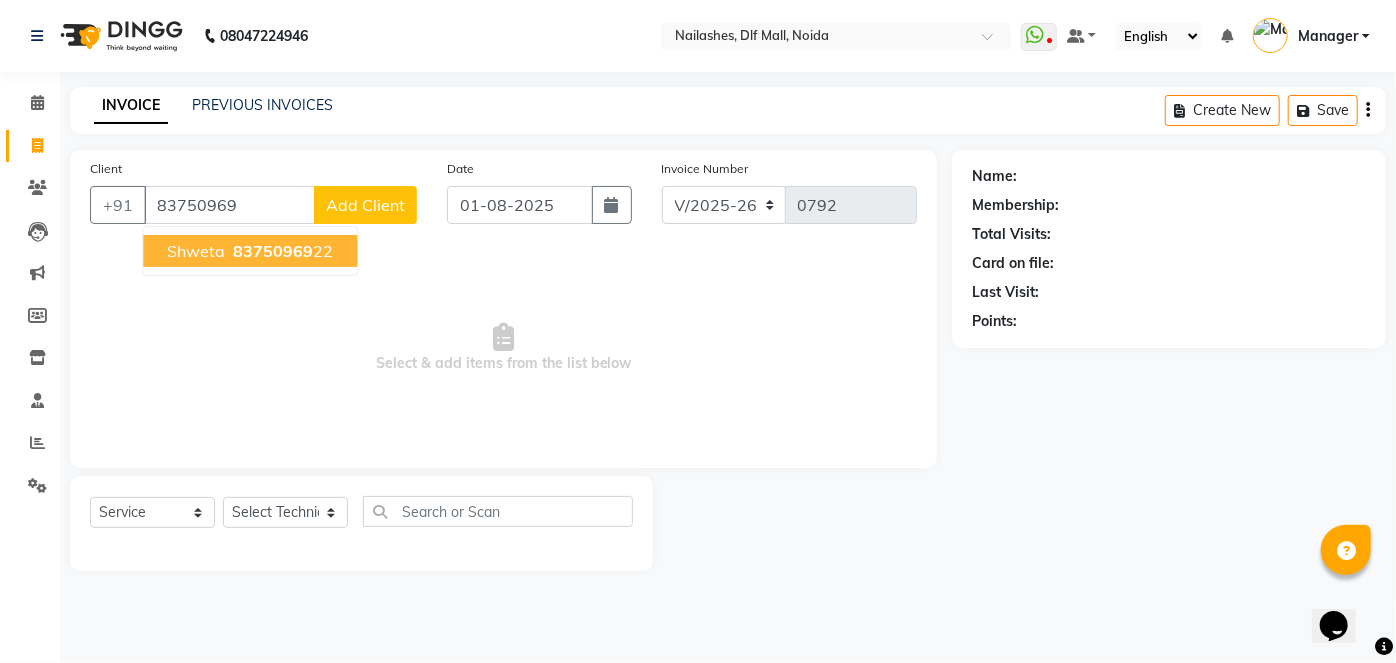 click on "83750969" at bounding box center [273, 251] 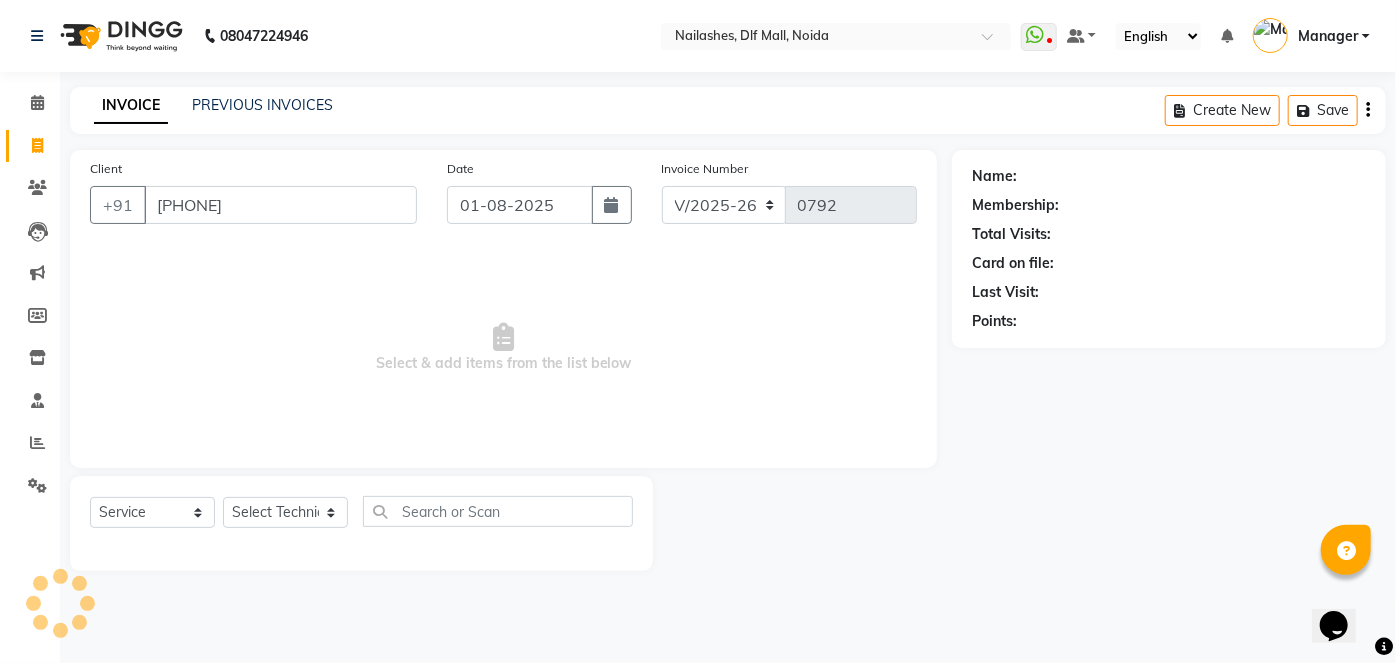 type on "[PHONE]" 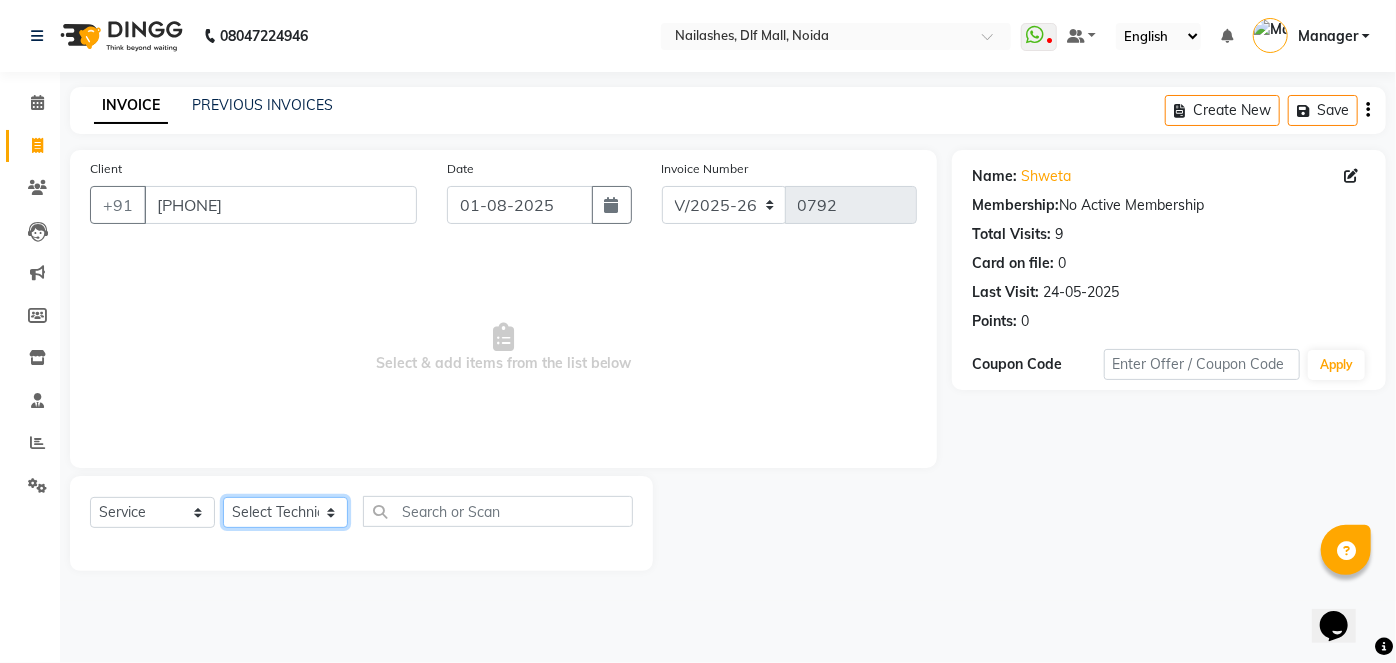 click on "Select Technician [FIRST] [LAST] [FIRST] [FIRST] [FIRST] [FIRST] [FIRST] [FIRST]" 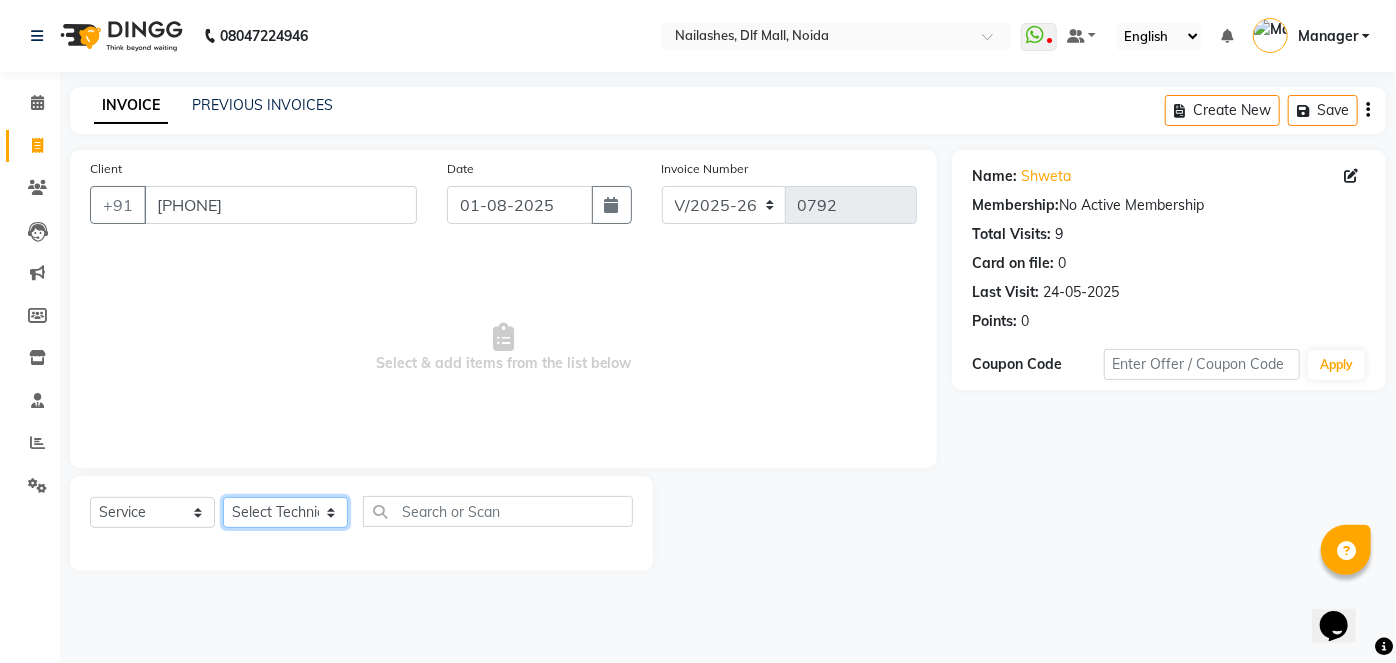 select on "48069" 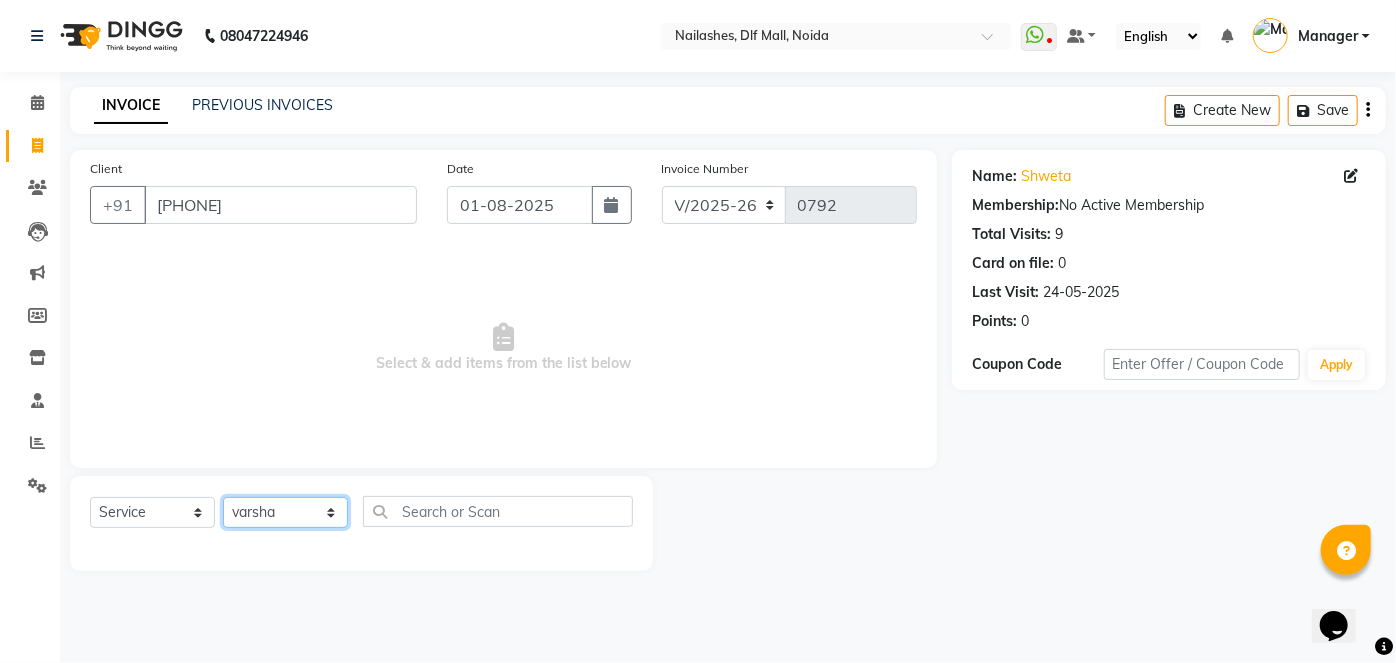 click on "Select Technician [FIRST] [LAST] [FIRST] [FIRST] [FIRST] [FIRST] [FIRST] [FIRST]" 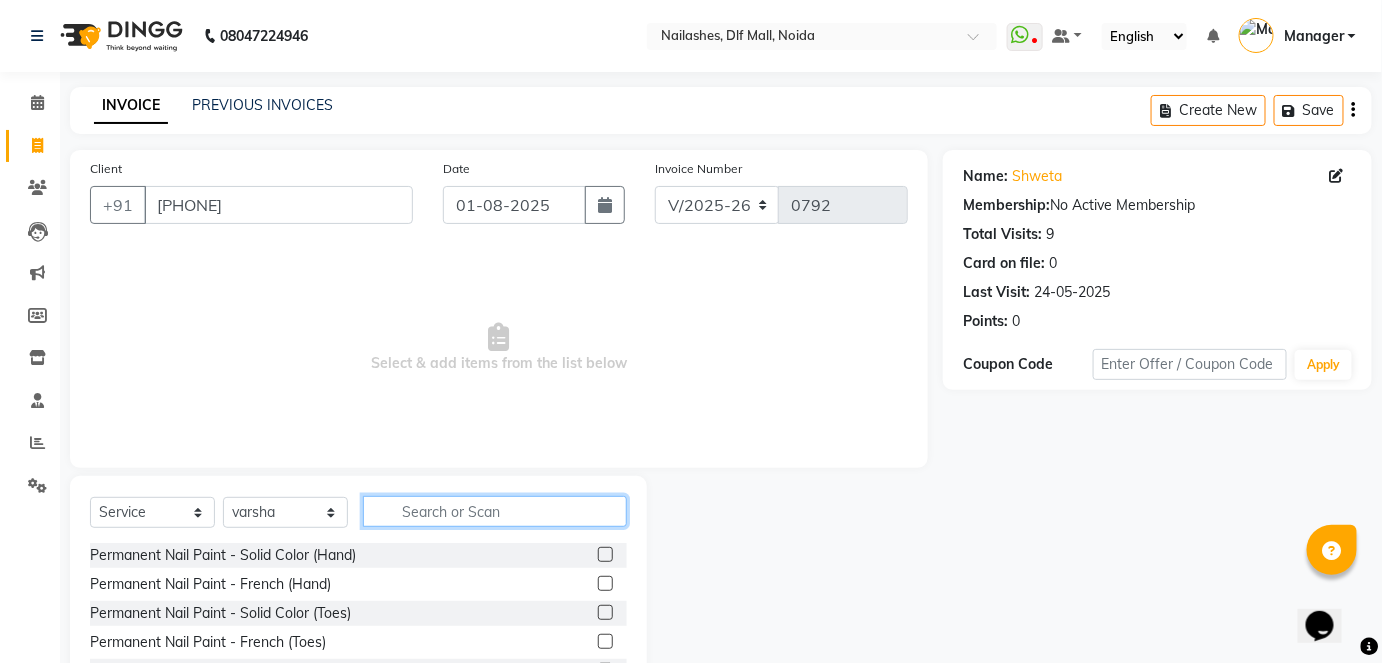 click 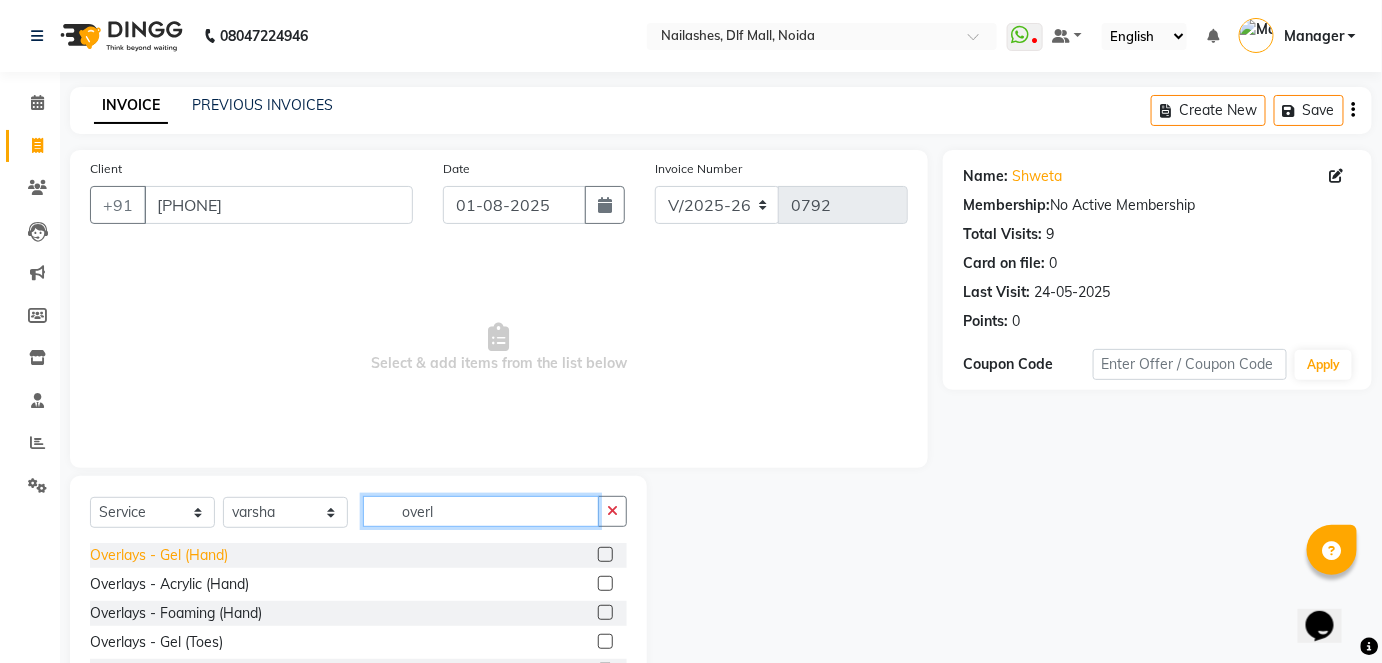 type on "overl" 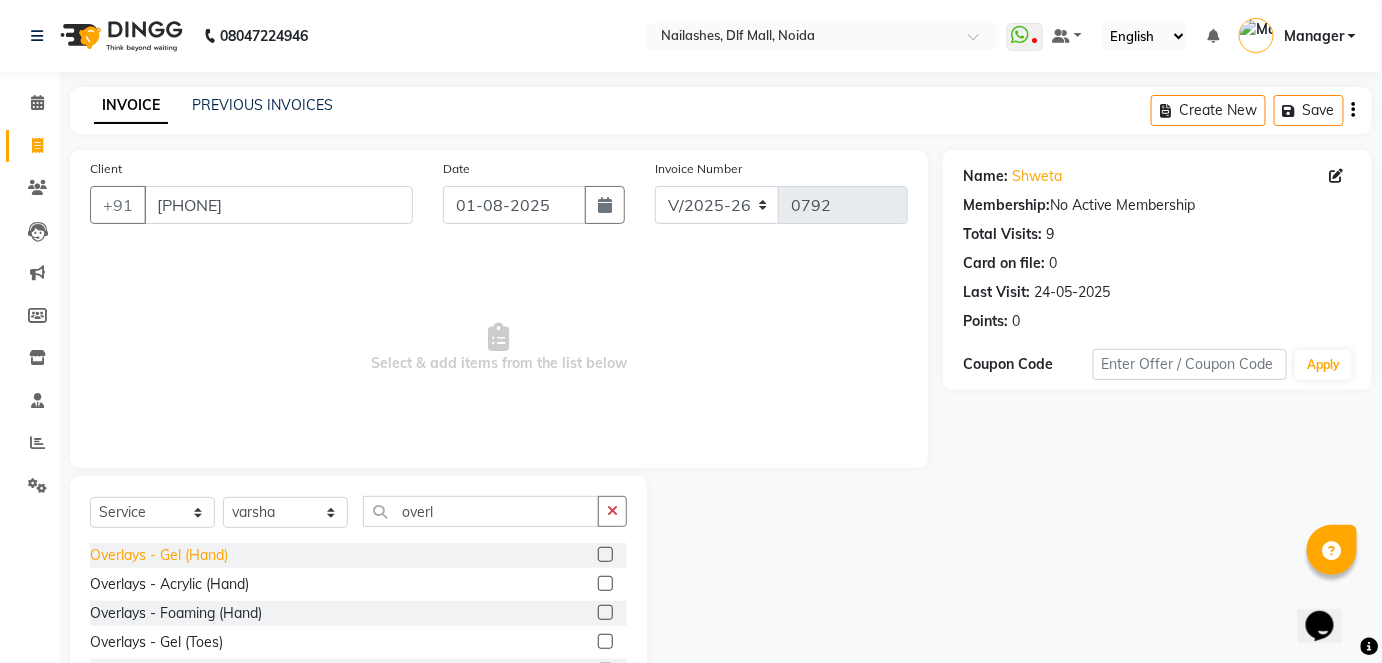 click on "Overlays - Gel (Hand)" 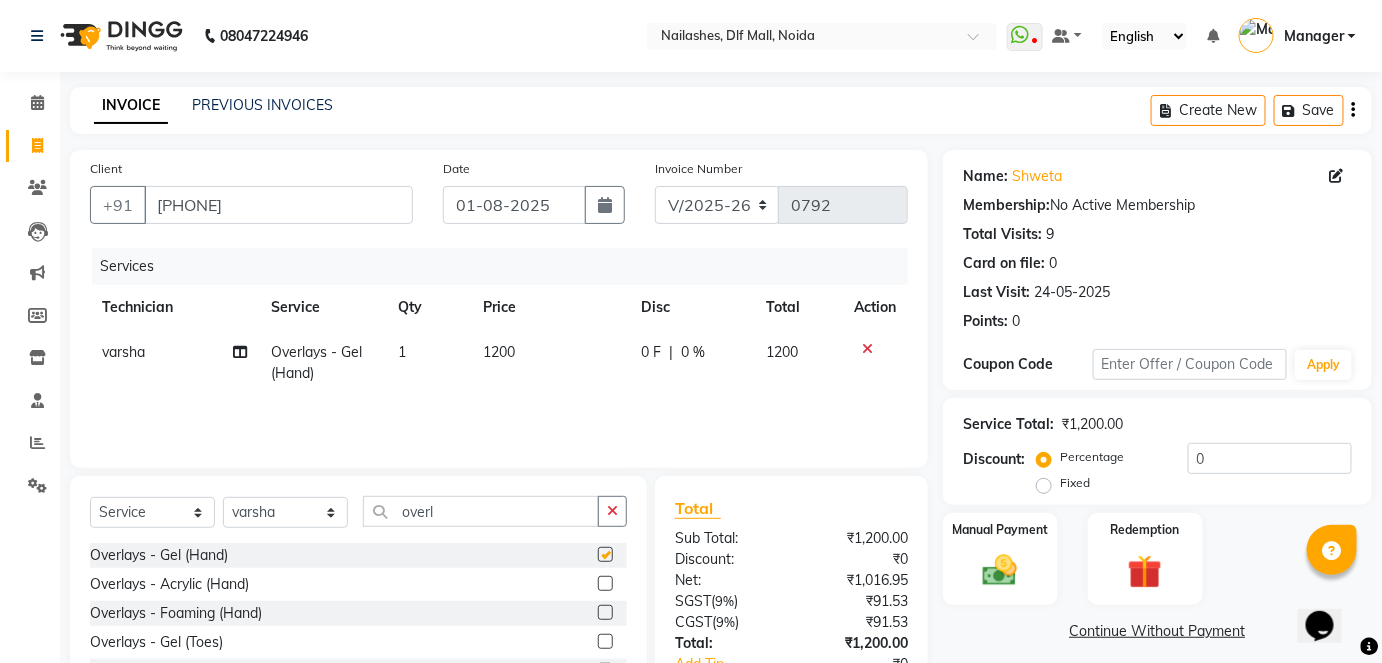 checkbox on "false" 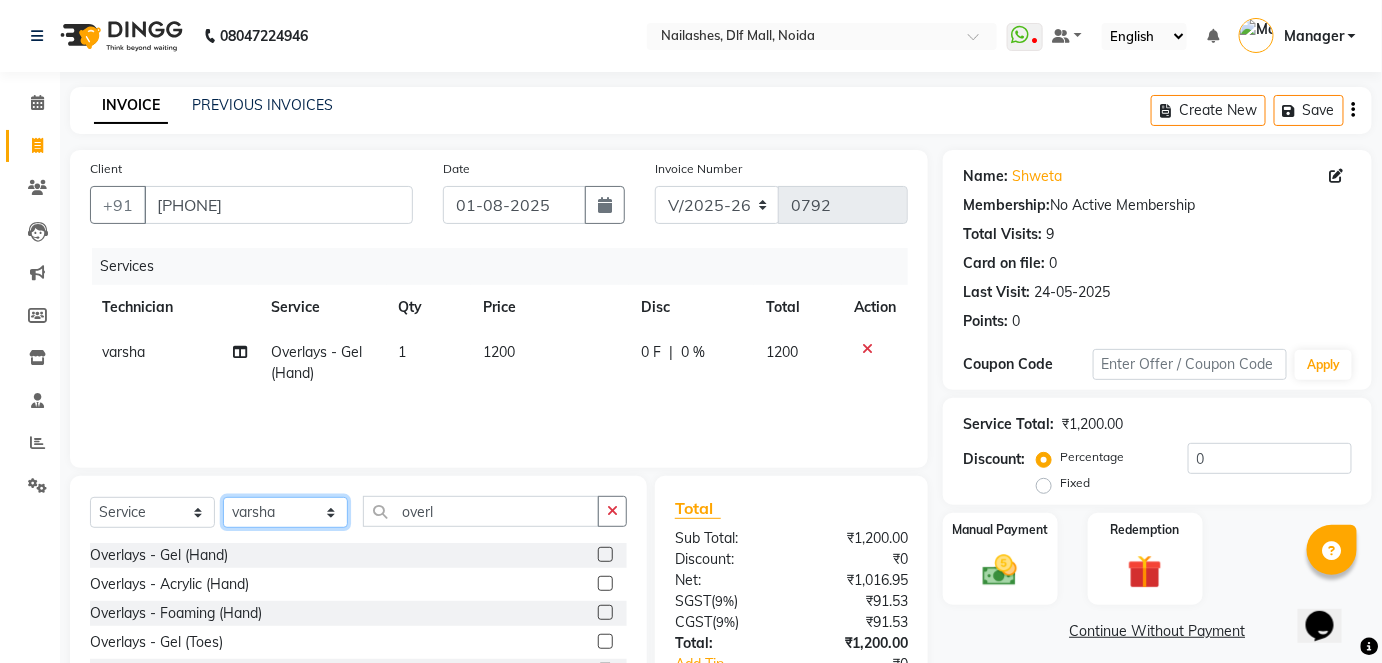 click on "Select Technician [FIRST] [LAST] [FIRST] [FIRST] [FIRST] [FIRST] [FIRST] [FIRST]" 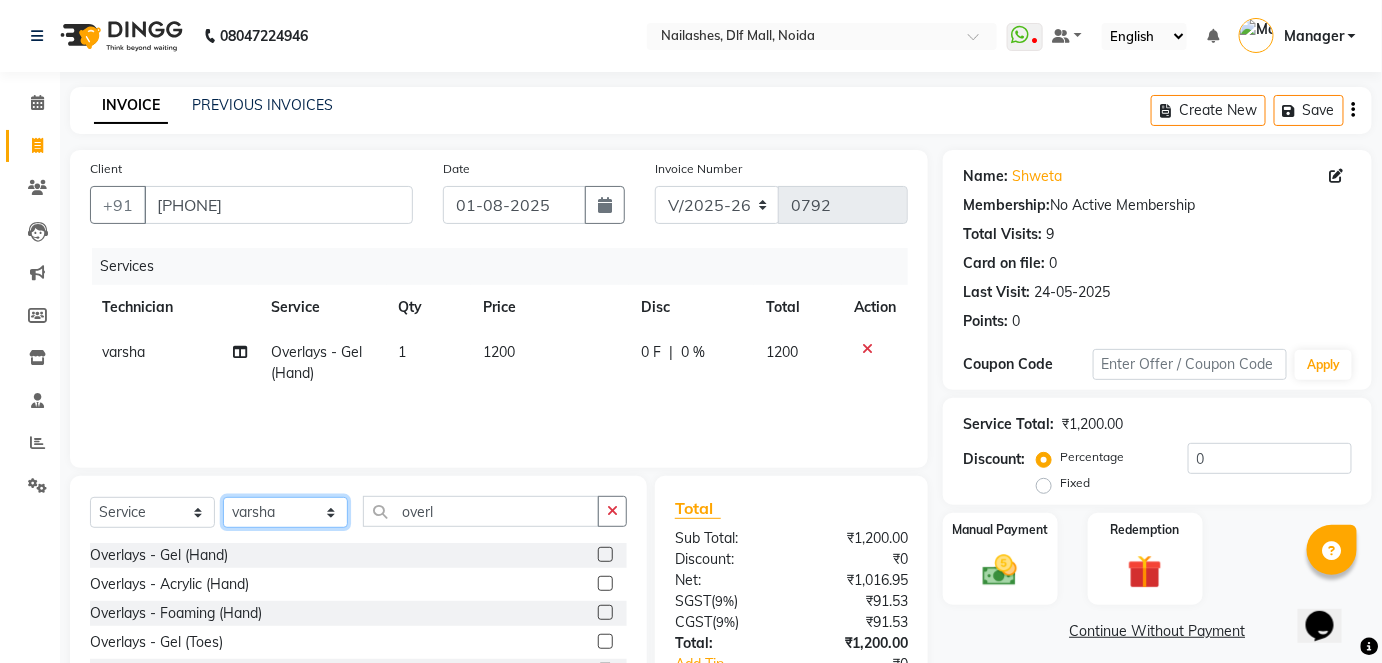 select on "68862" 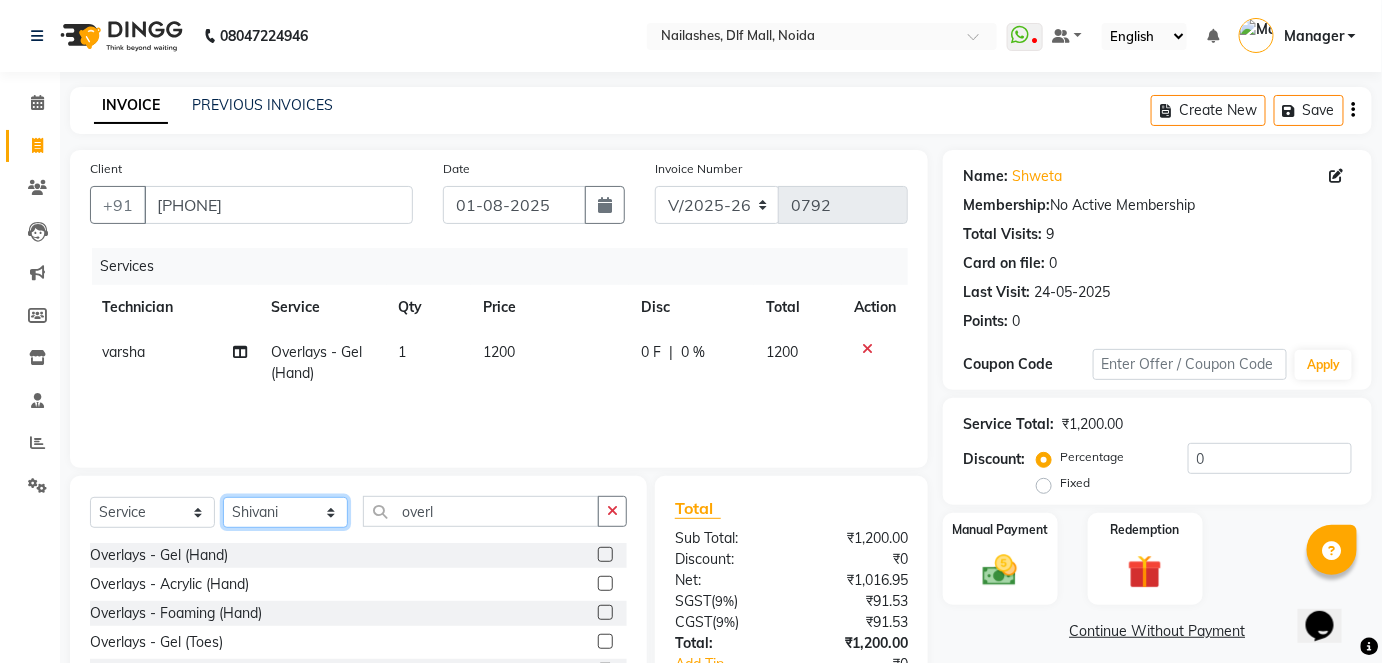 click on "Select Technician [FIRST] [LAST] [FIRST] [FIRST] [FIRST] [FIRST] [FIRST] [FIRST]" 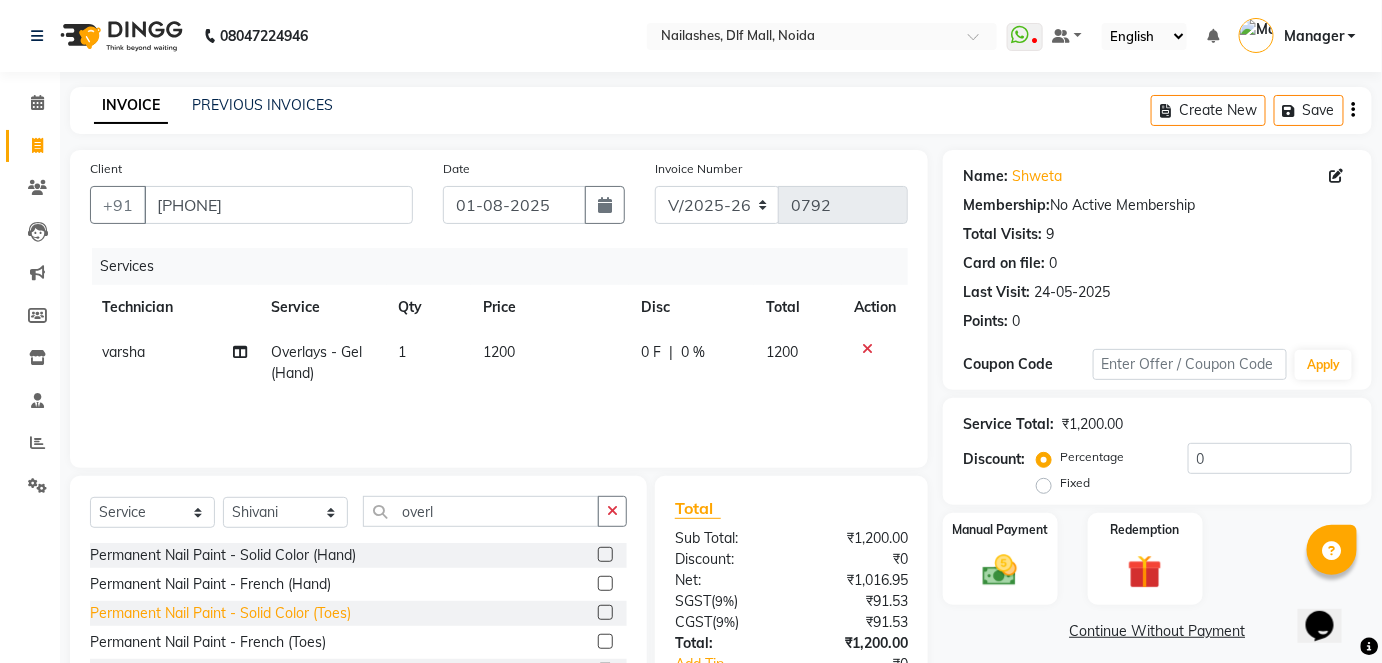 click on "Permanent Nail Paint - Solid Color (Toes)" 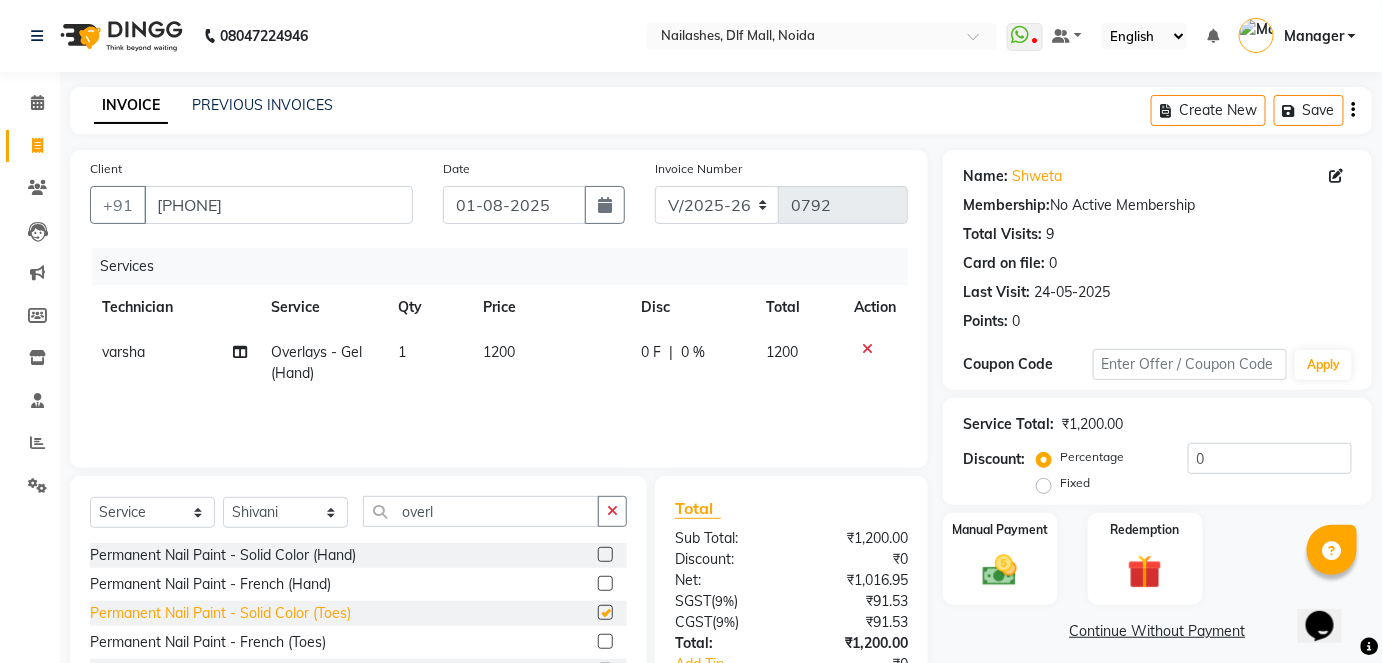 checkbox on "false" 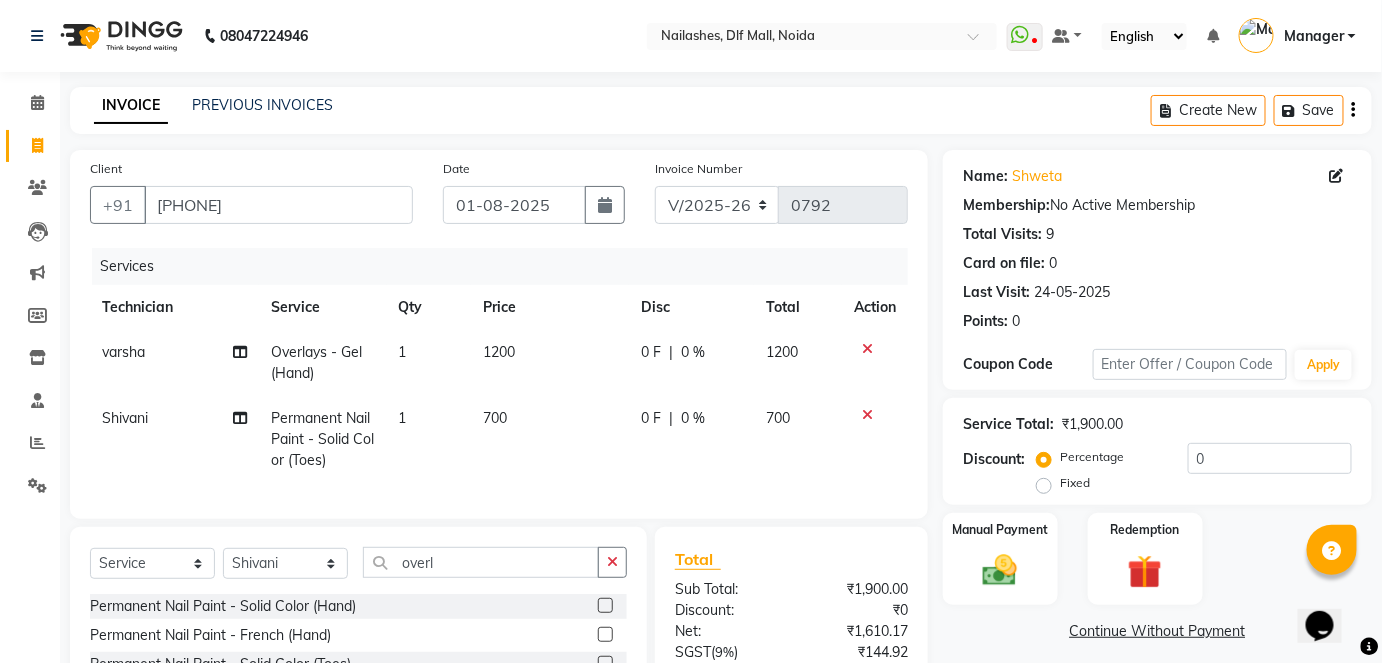 click on "1" 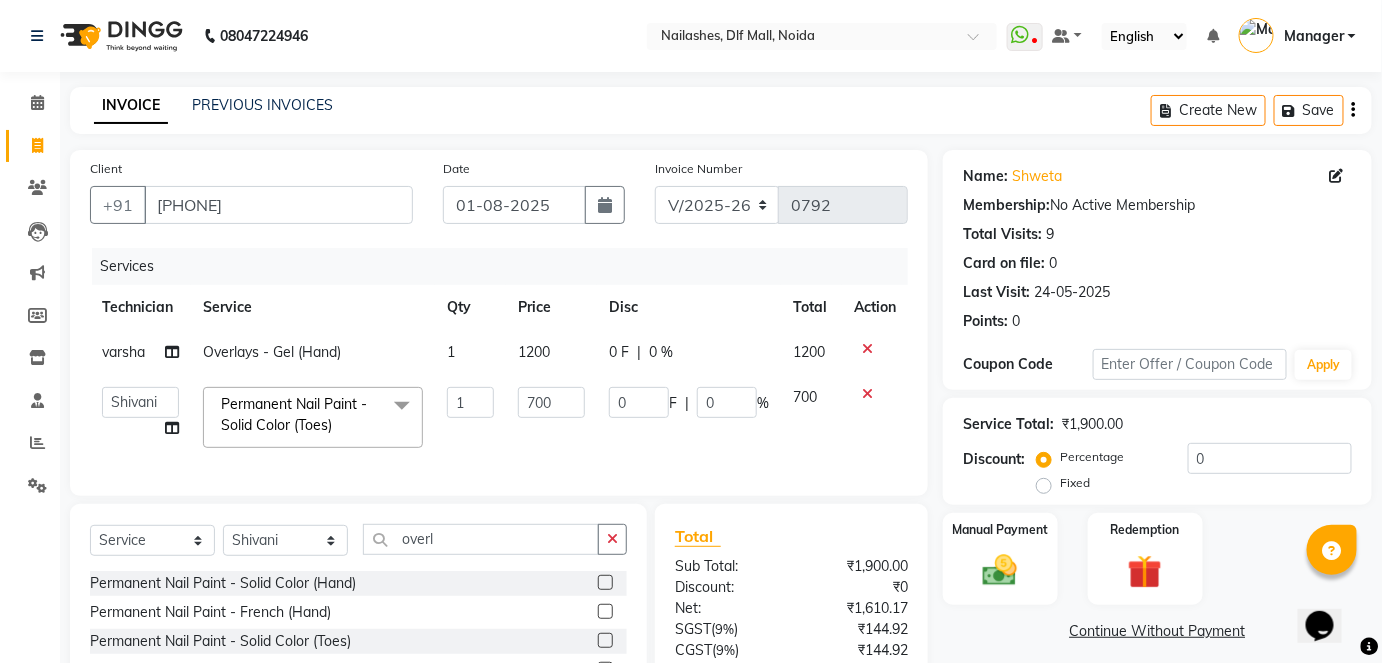 click on "1200" 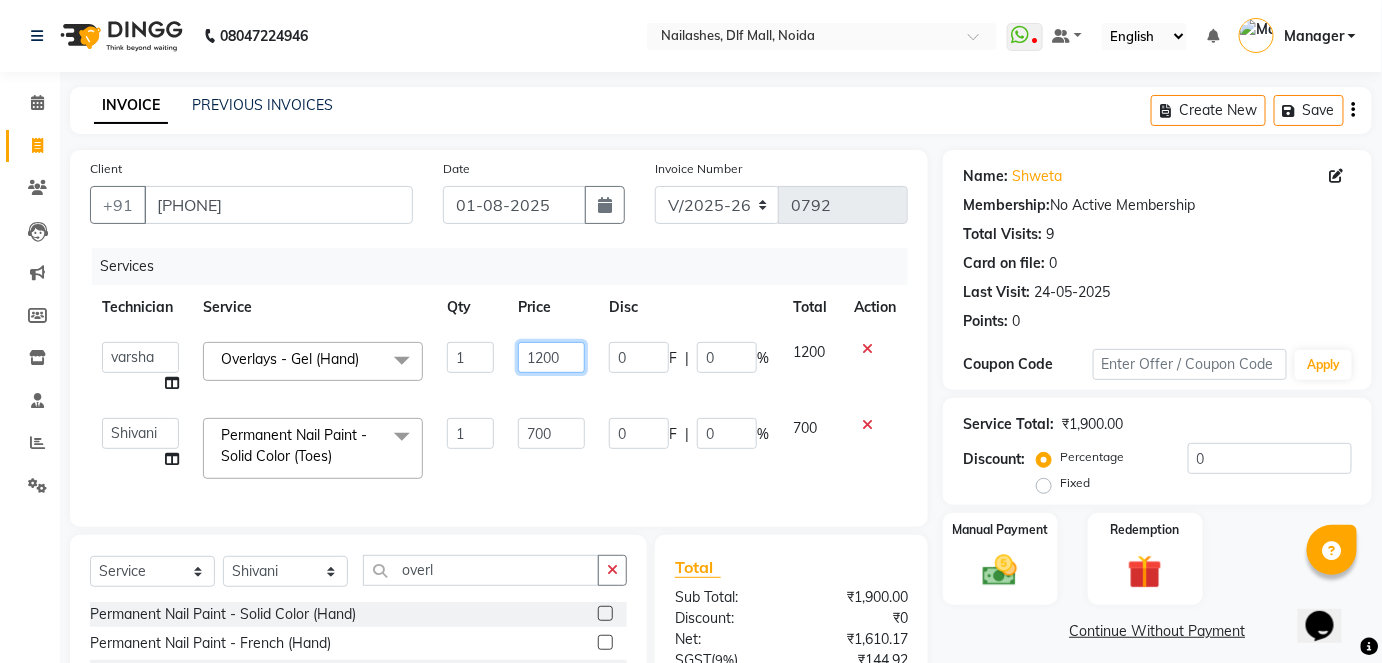 click on "1200" 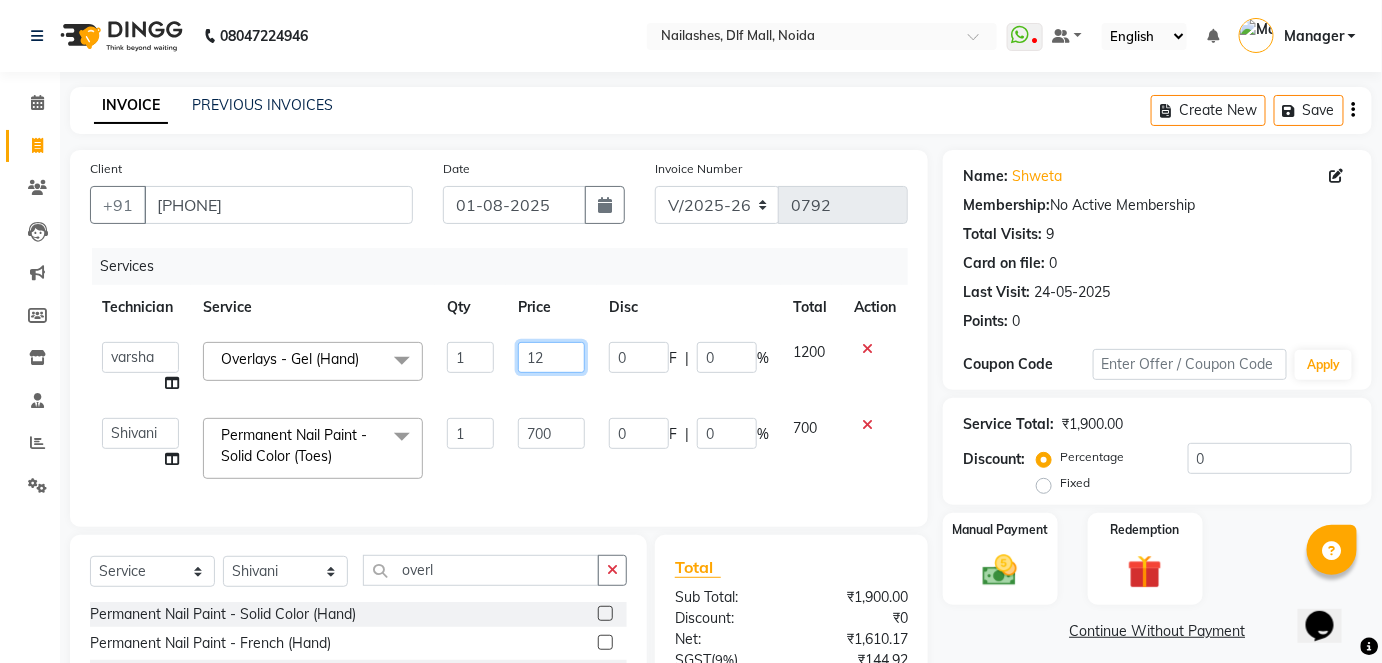 type on "1" 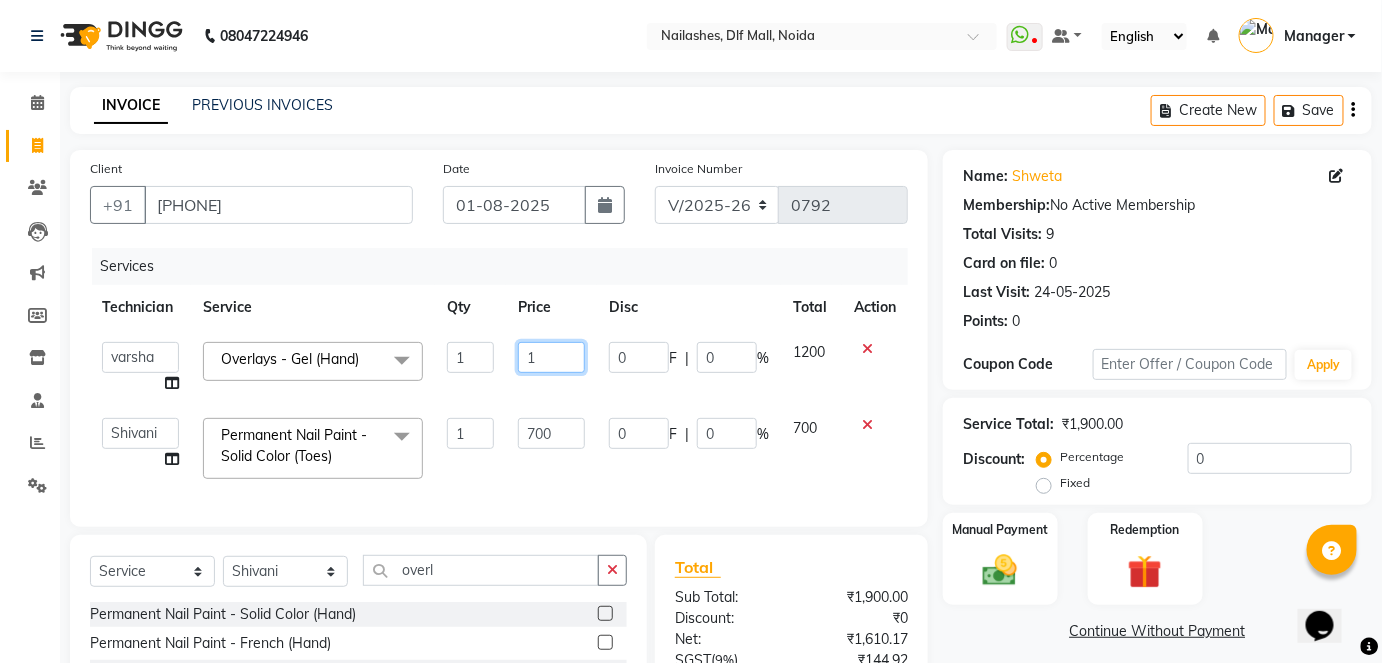 type 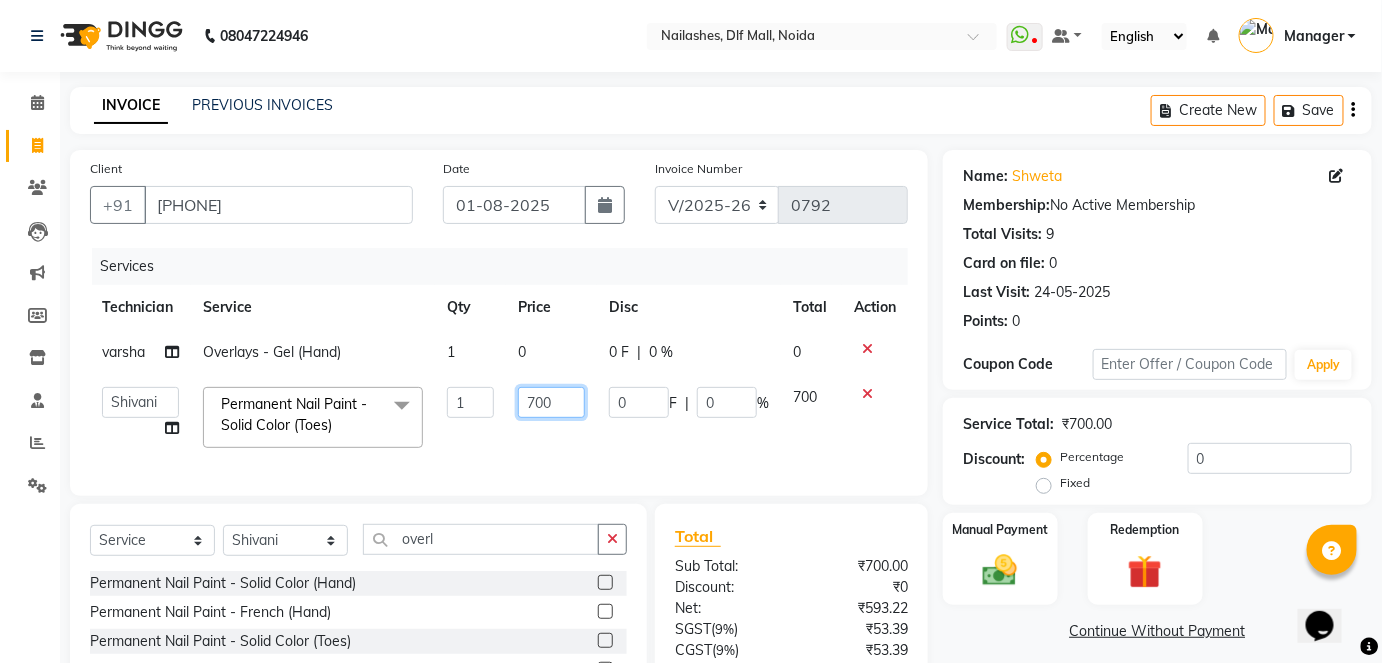 click on "700" 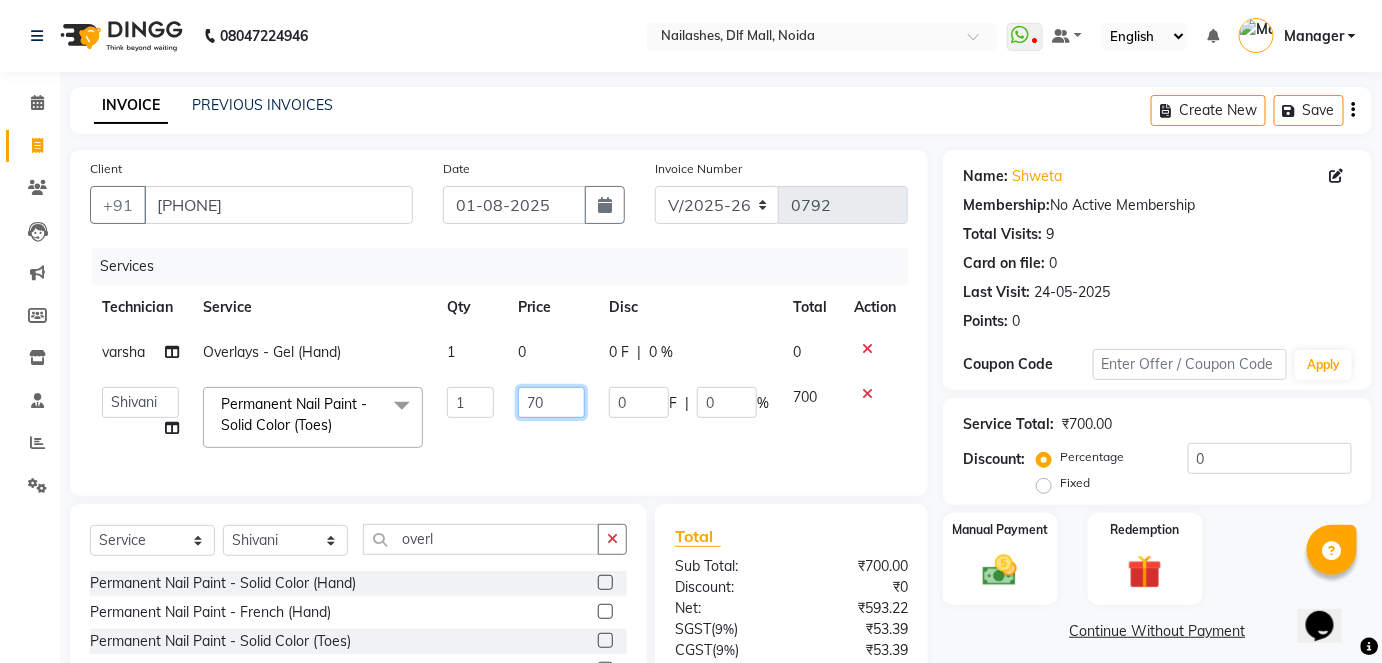 type on "7" 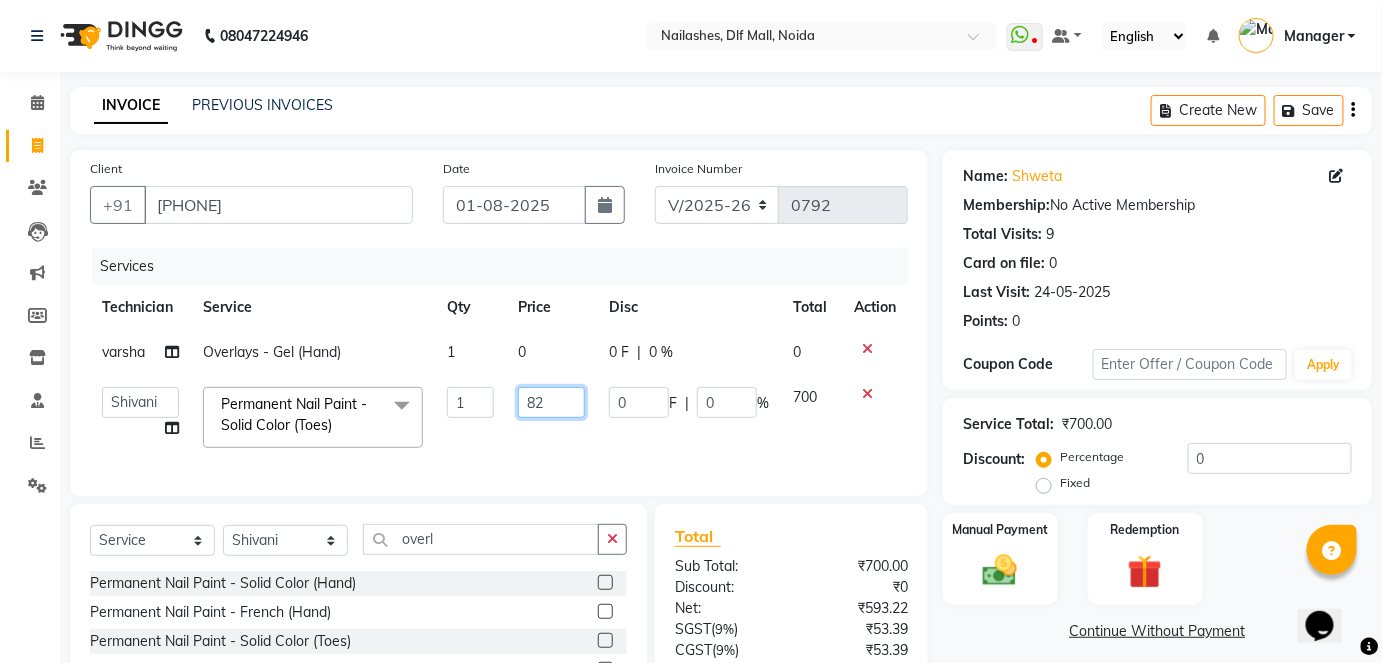 type on "826" 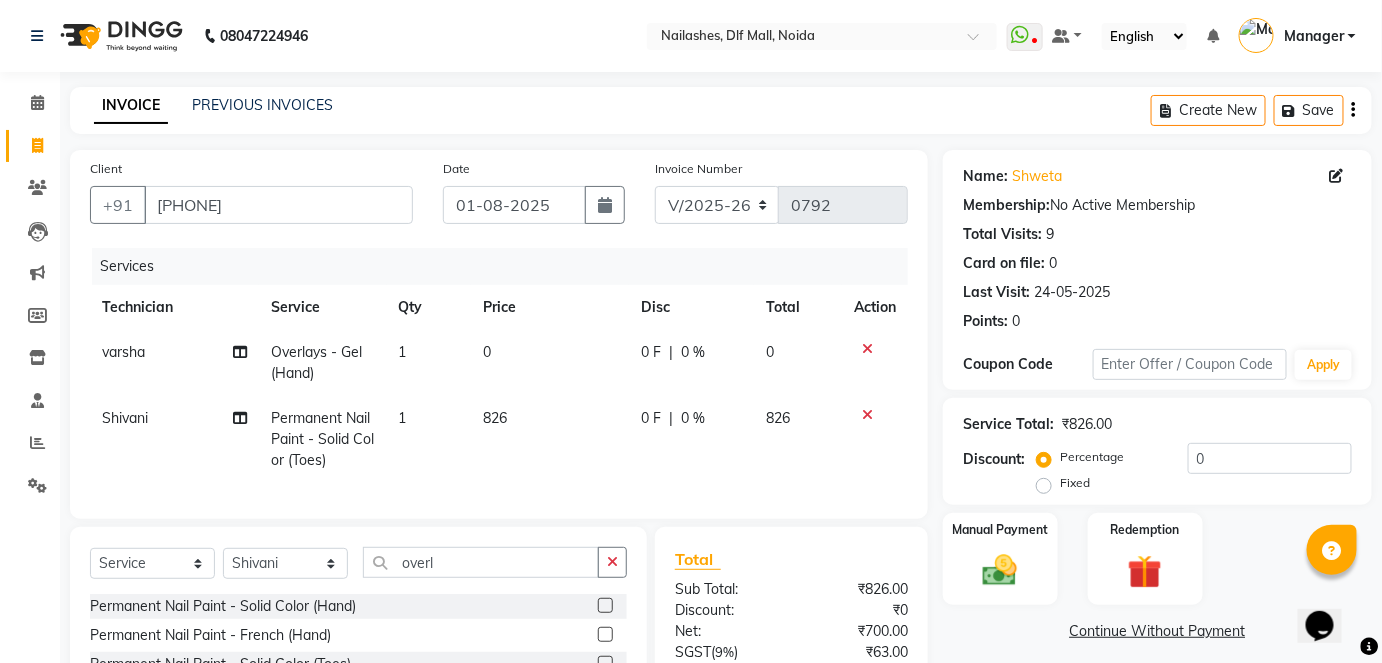 click on "0" 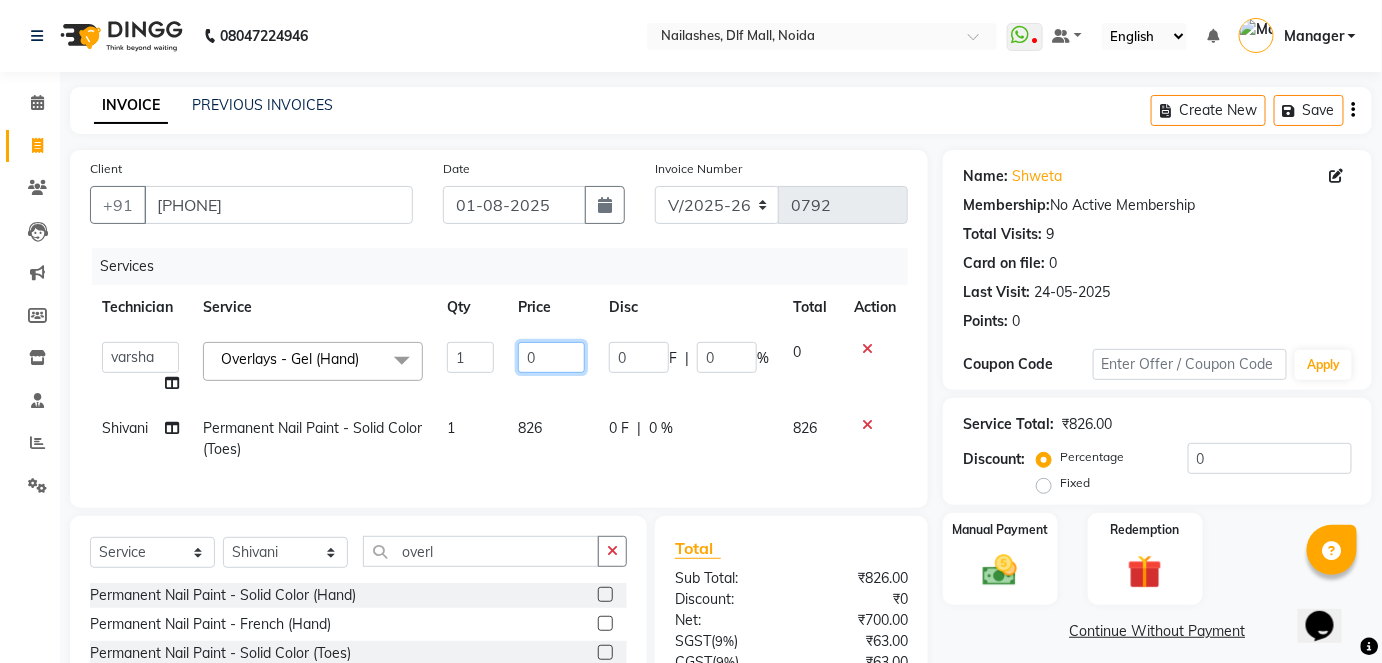 click on "0" 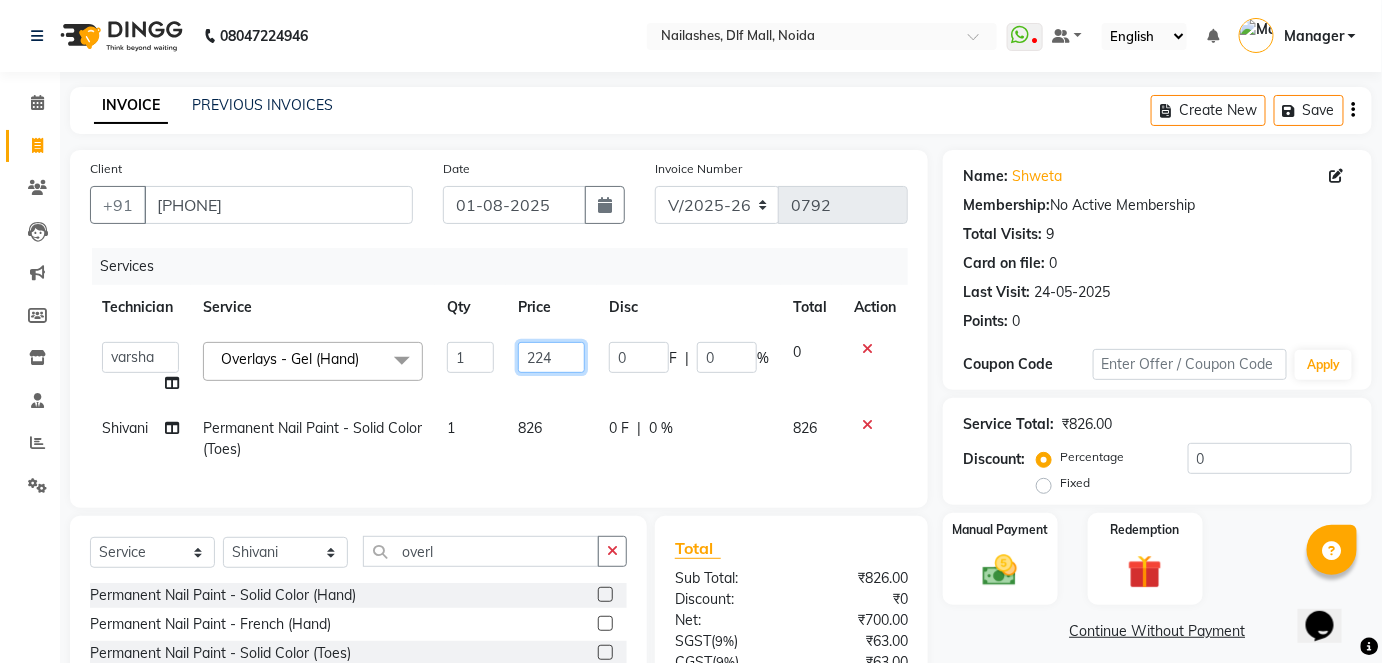 type on "2242" 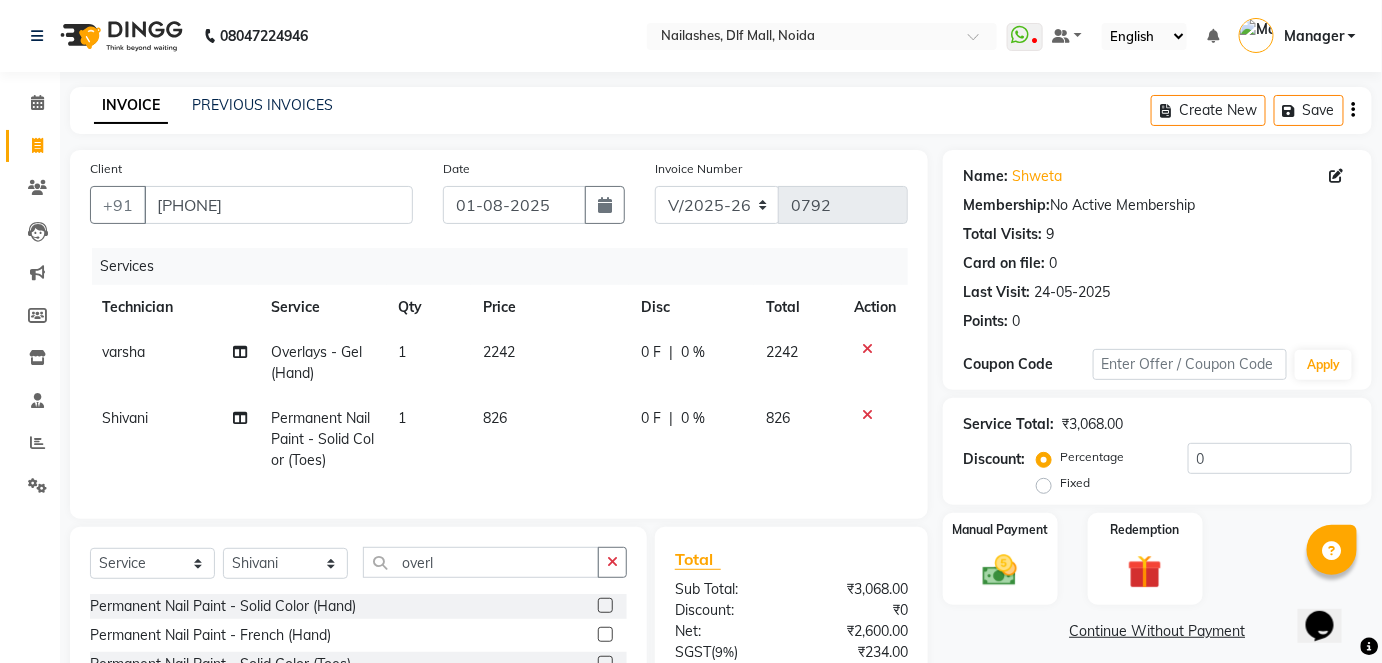 click on "2242" 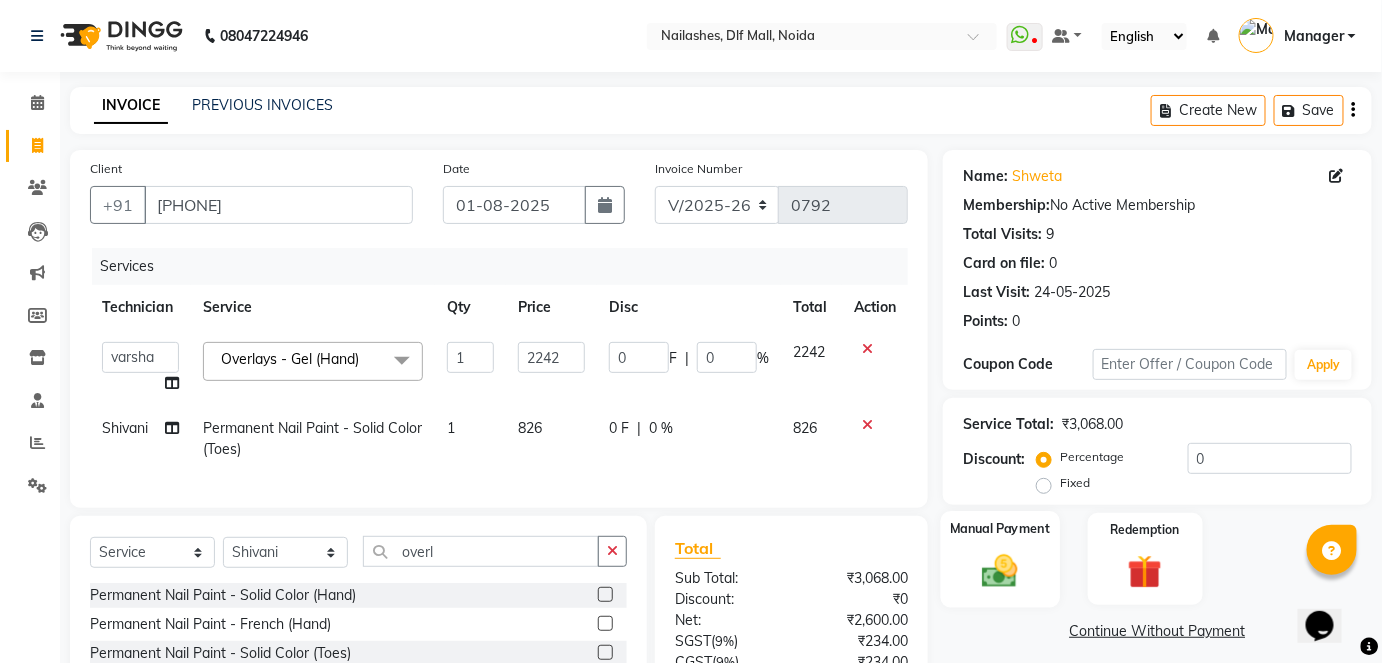 click 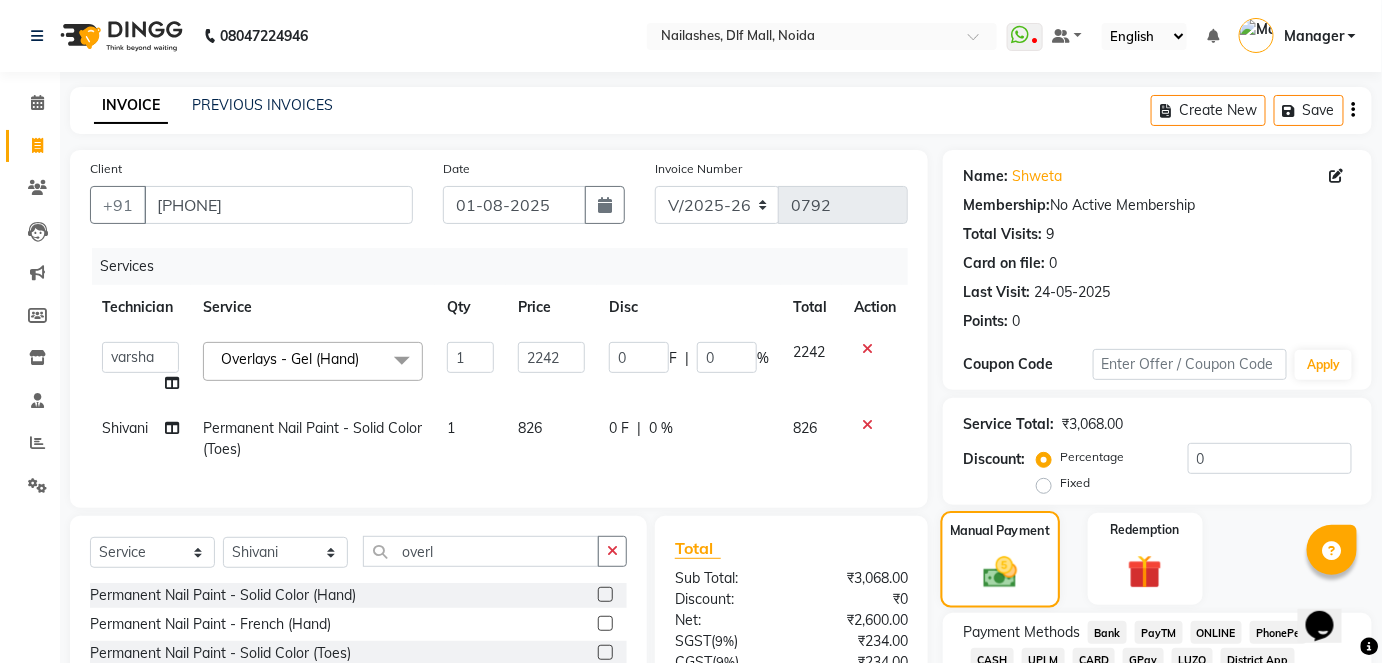 click 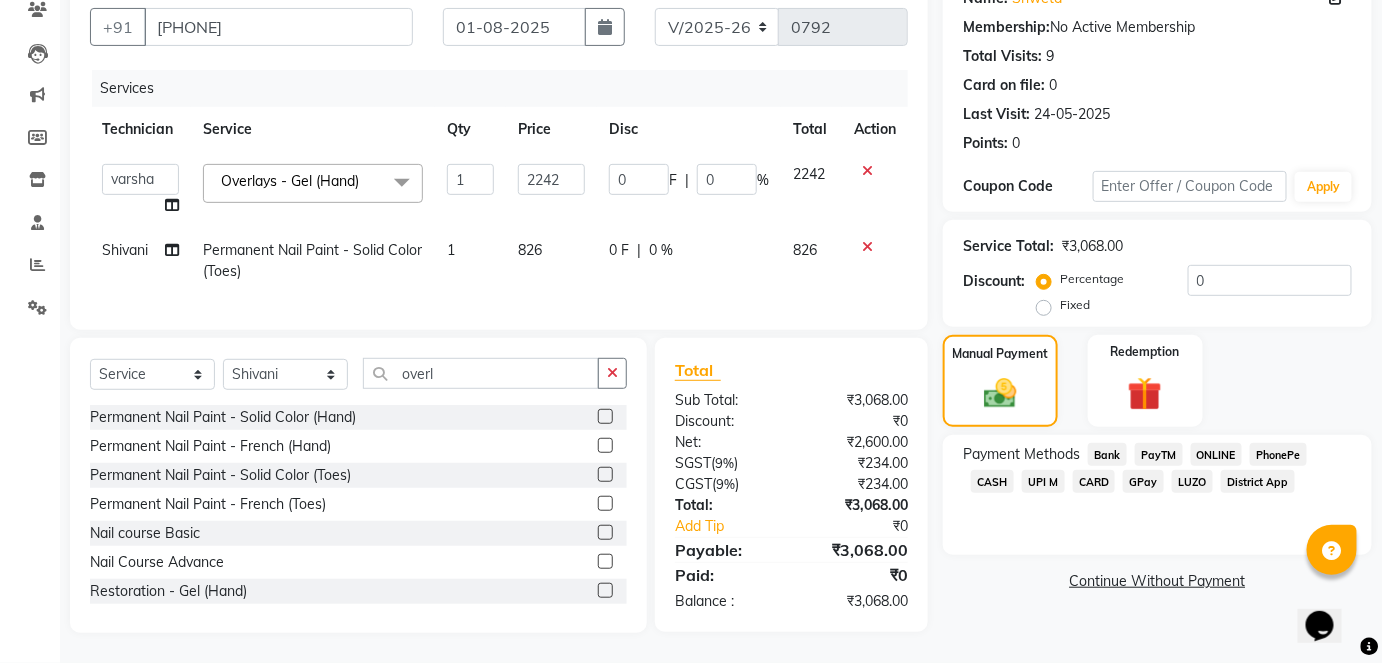 scroll, scrollTop: 191, scrollLeft: 0, axis: vertical 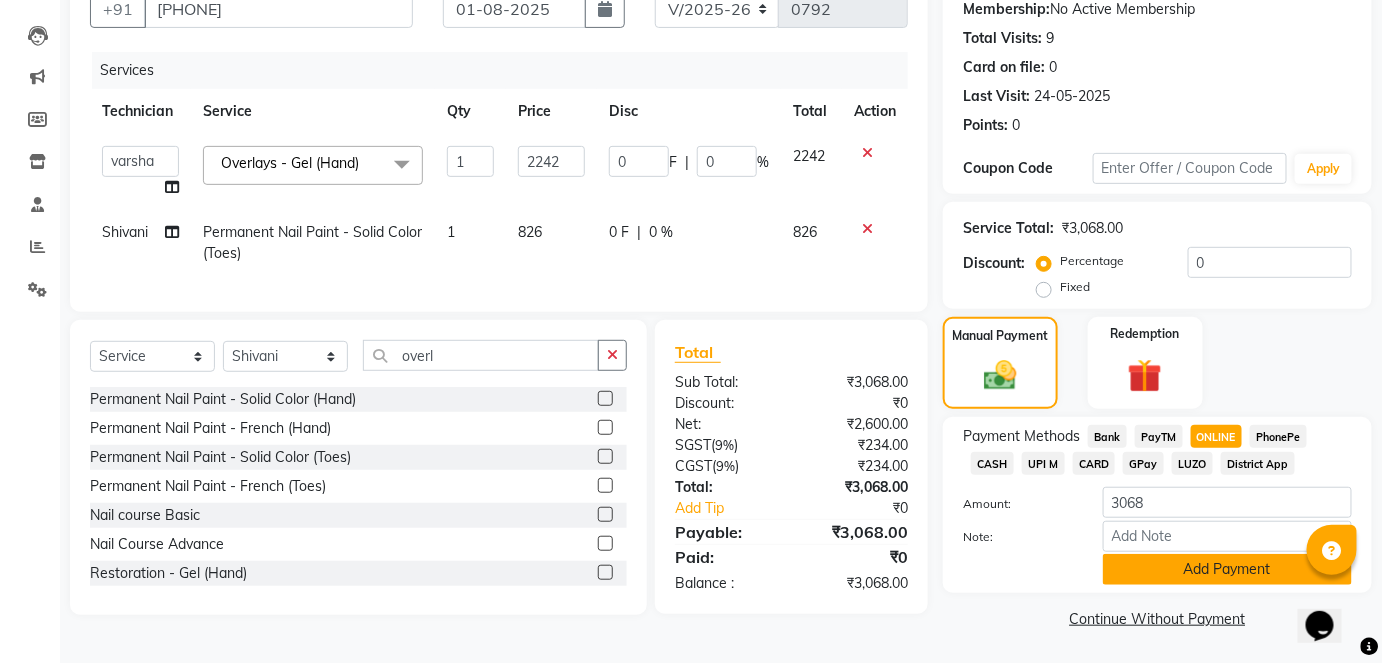 click on "Add Payment" 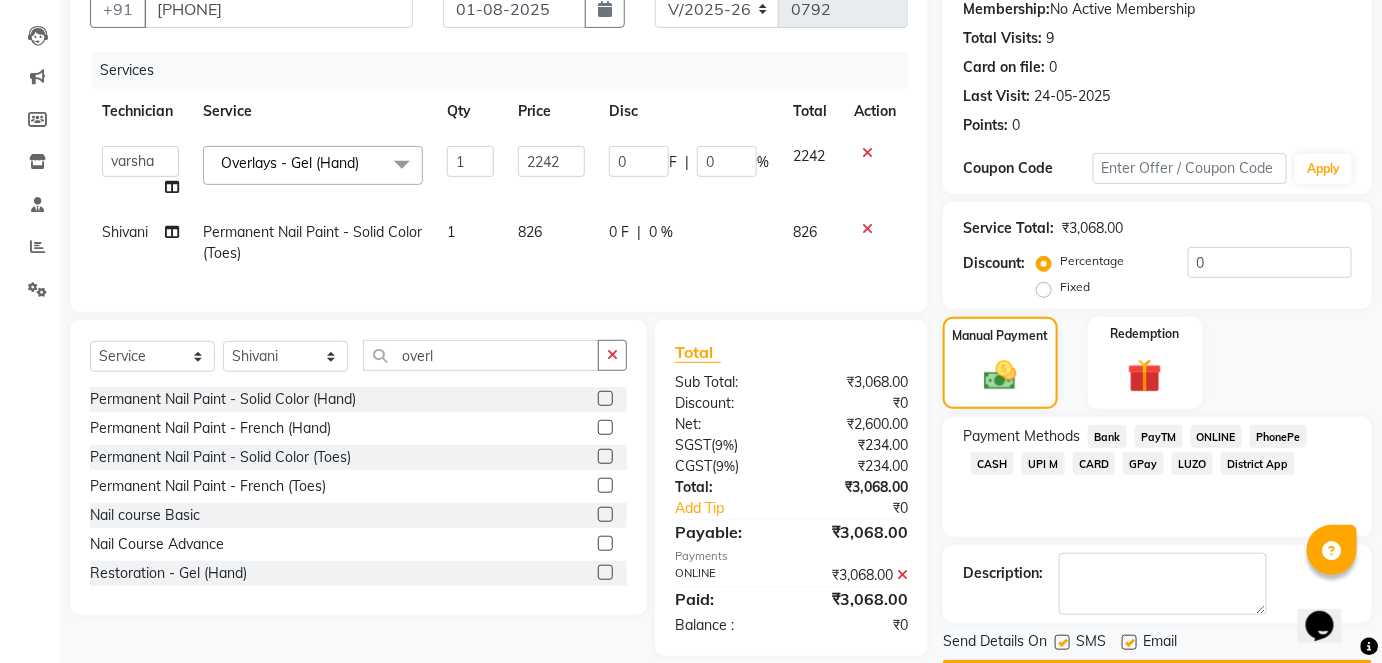 scroll, scrollTop: 252, scrollLeft: 0, axis: vertical 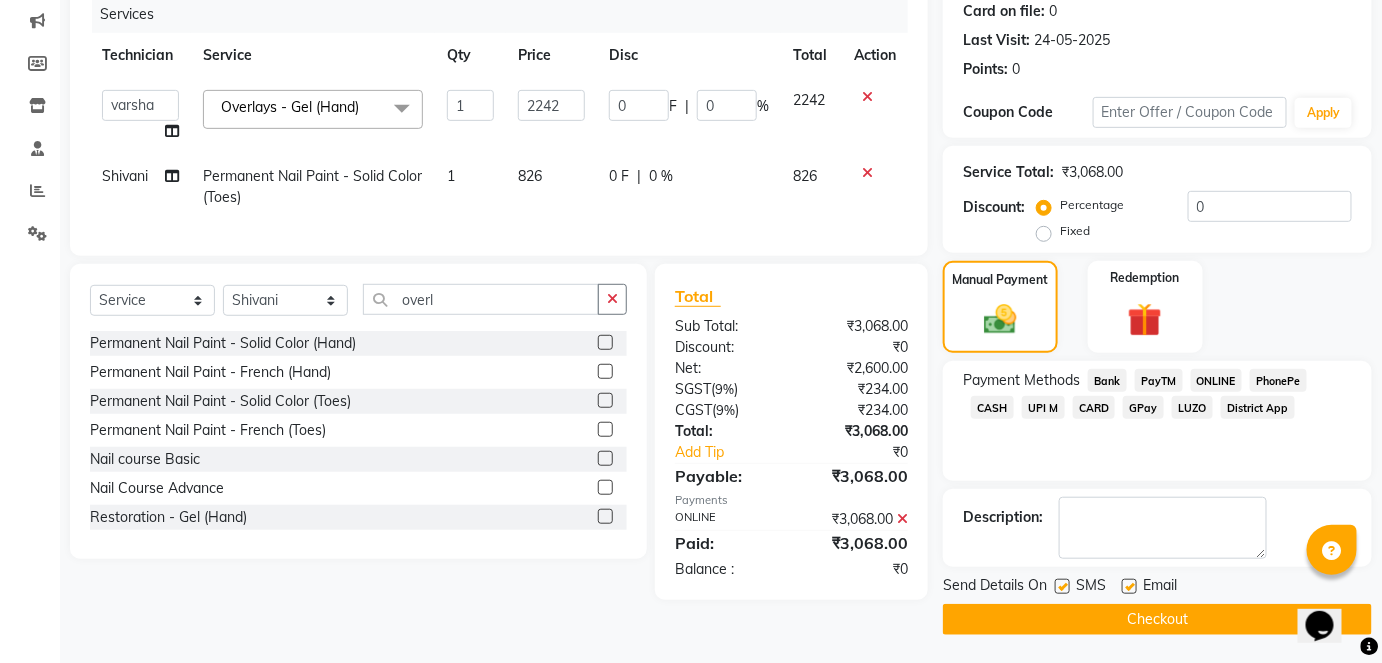 click on "Checkout" 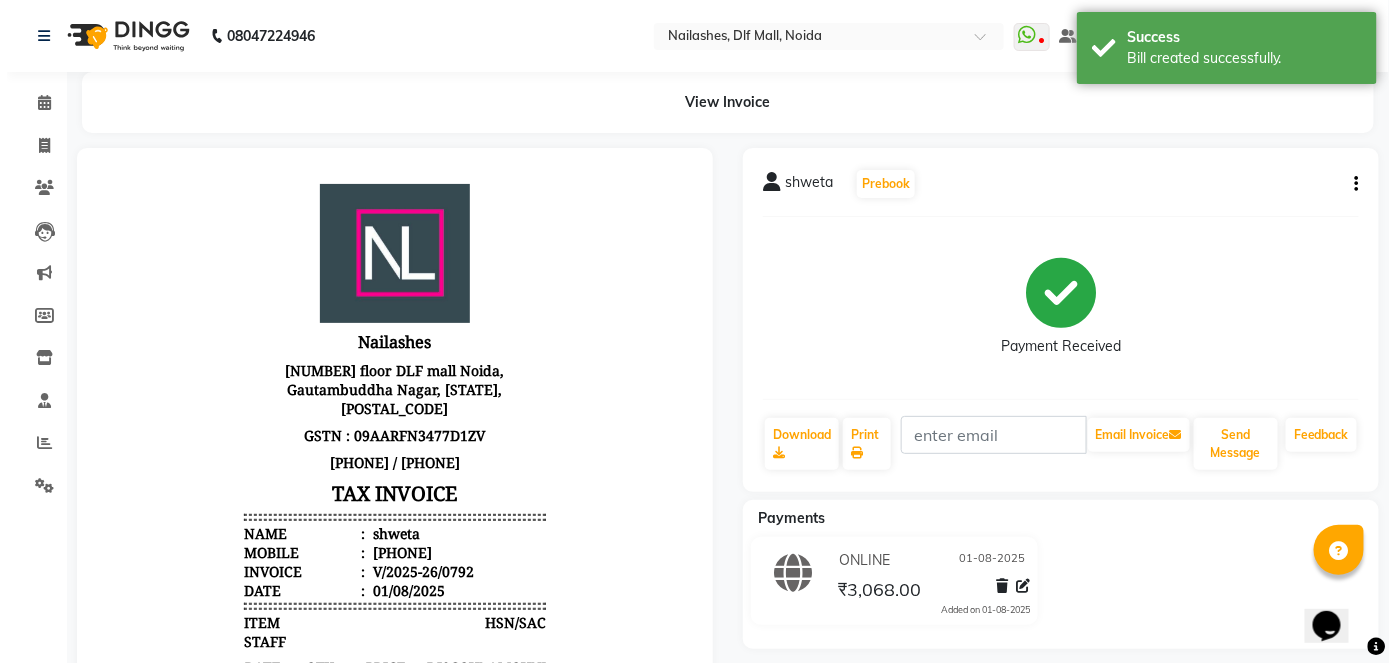 scroll, scrollTop: 0, scrollLeft: 0, axis: both 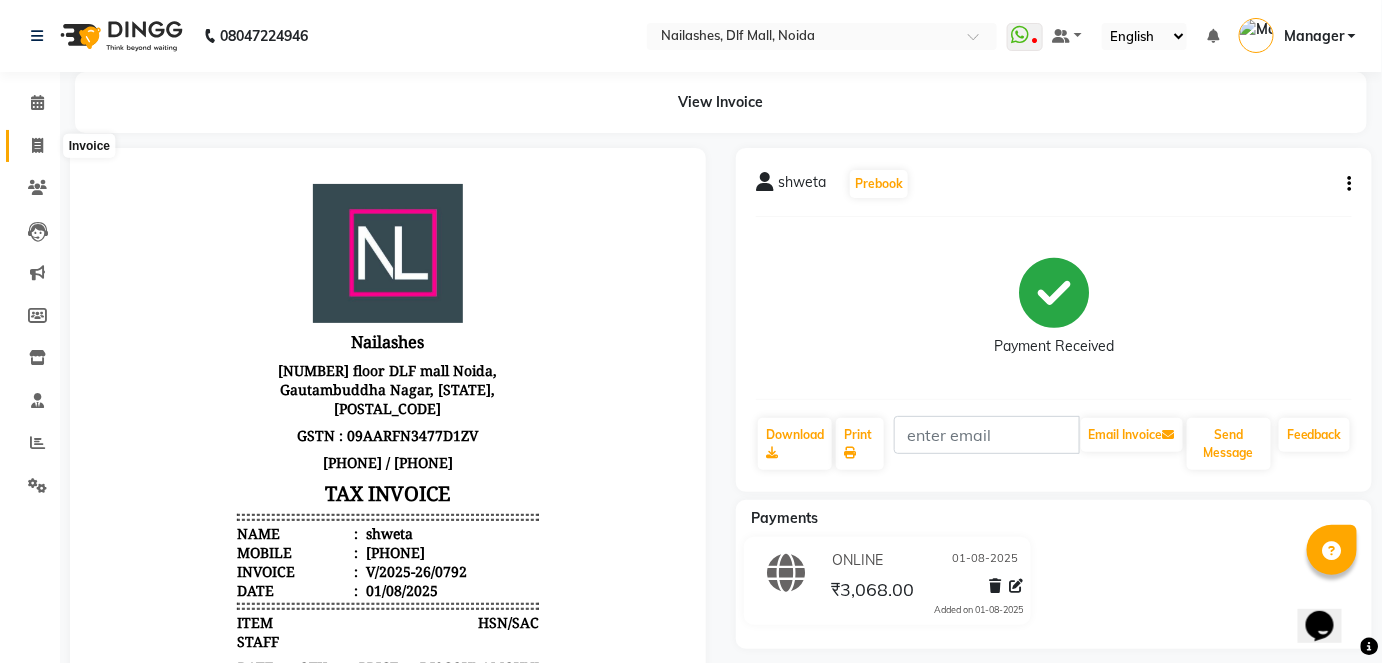 click 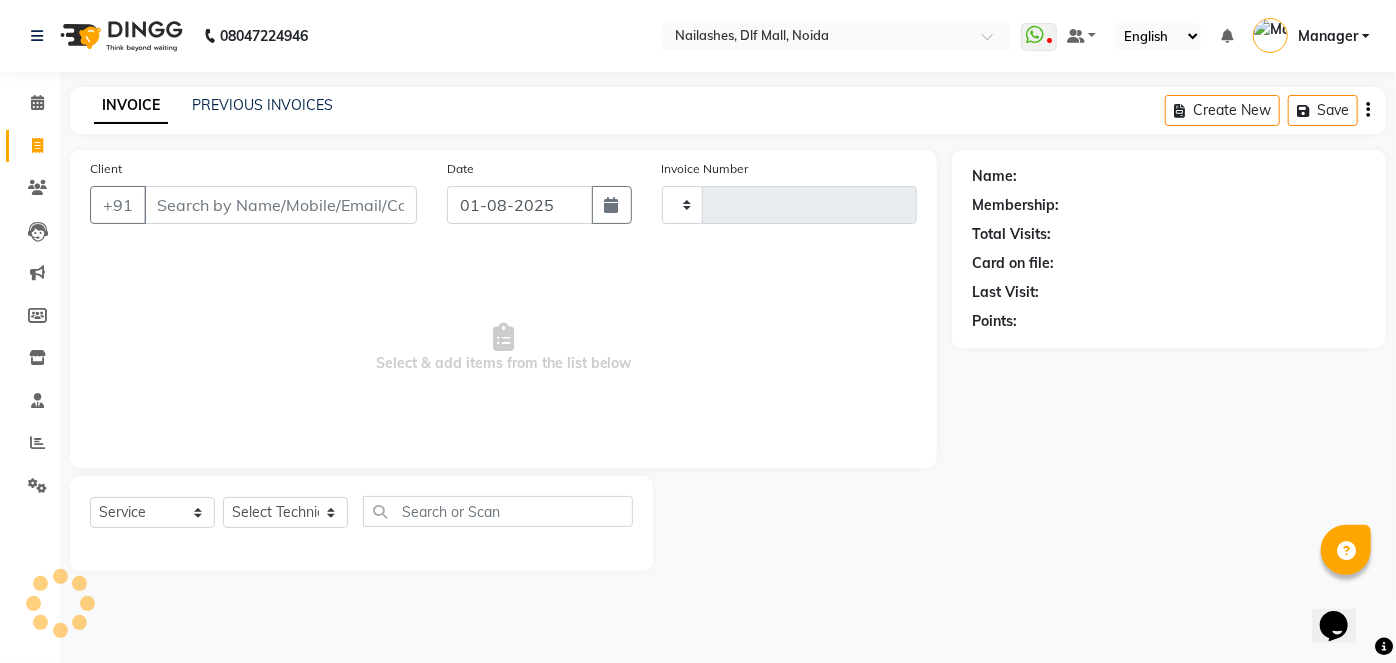 type on "0793" 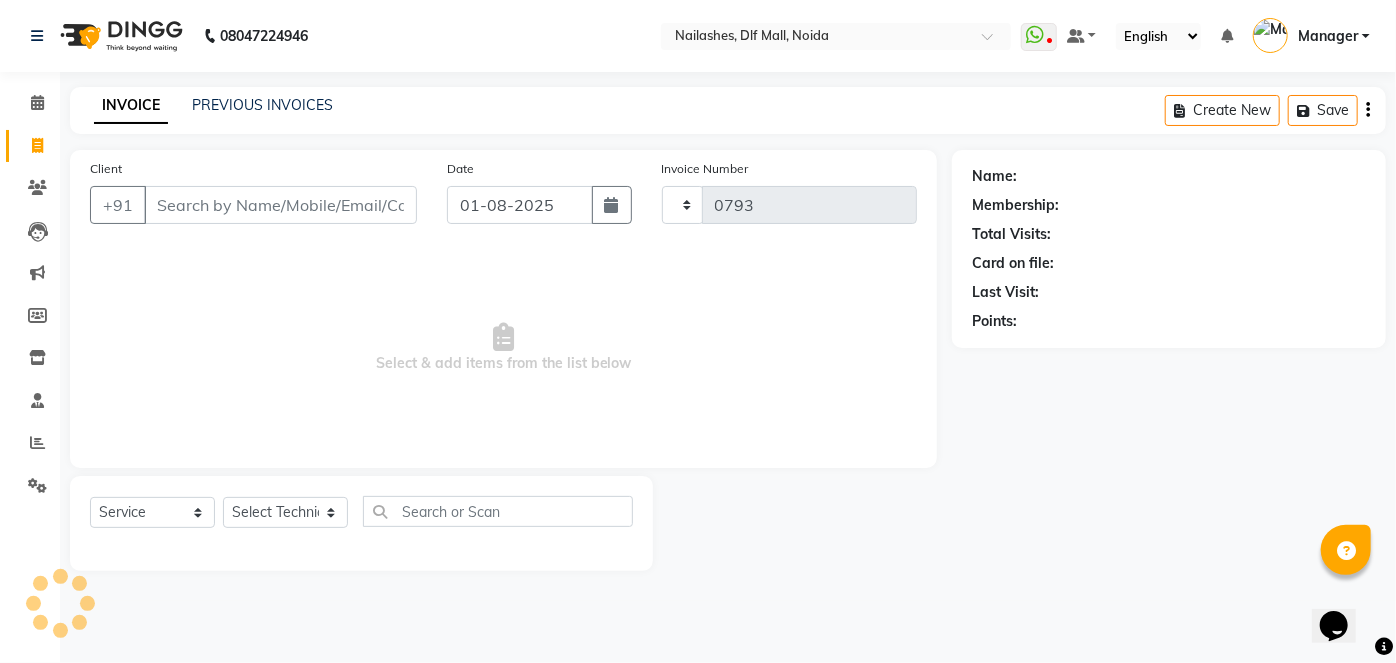 select on "5188" 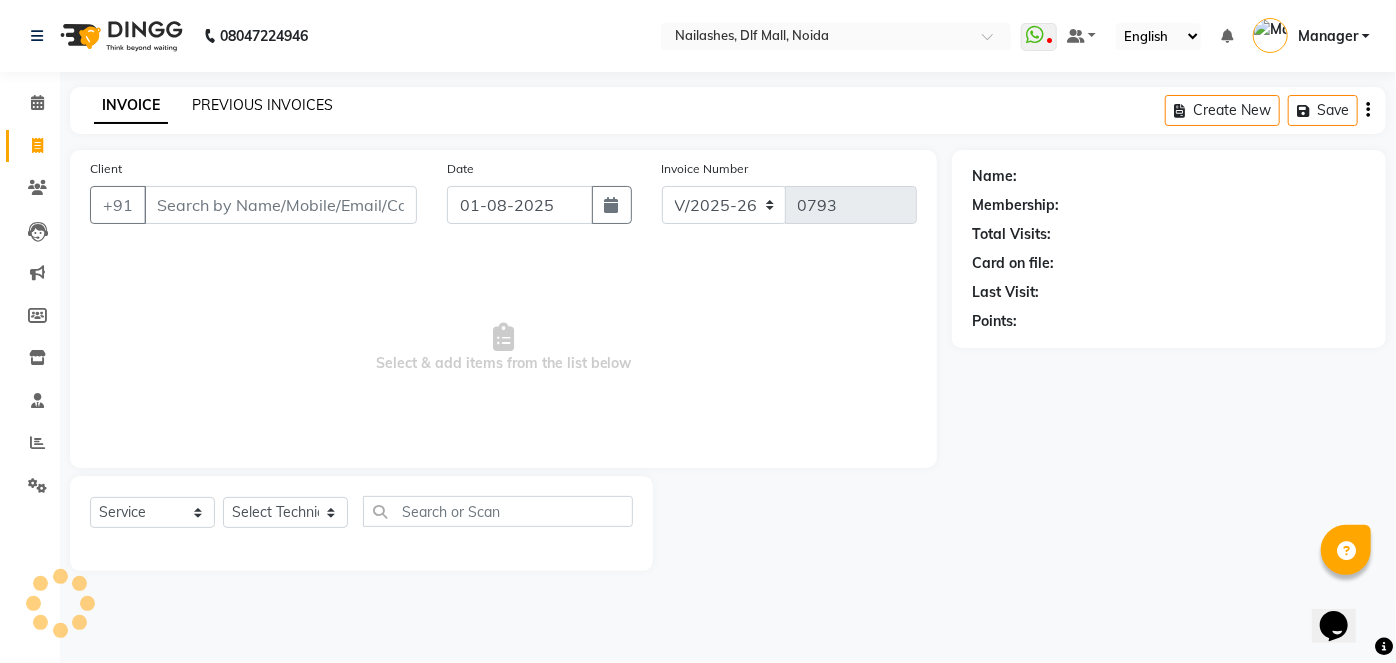 click on "PREVIOUS INVOICES" 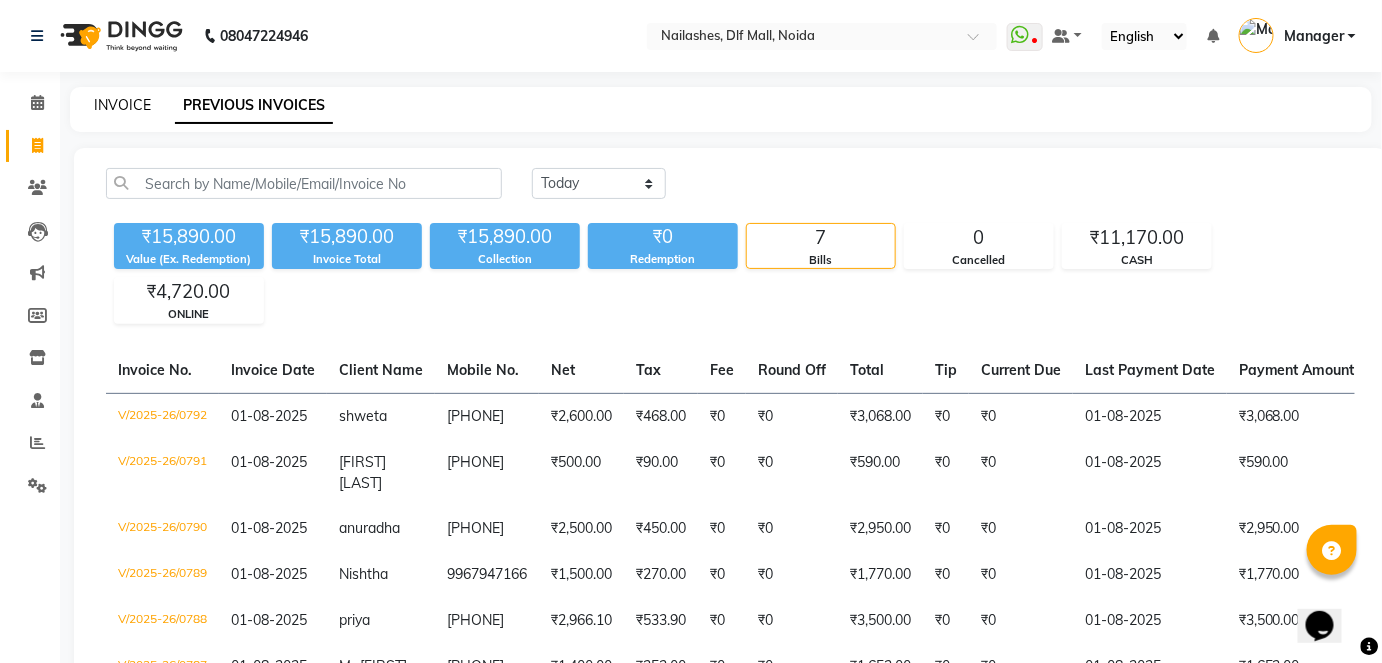 click on "INVOICE" 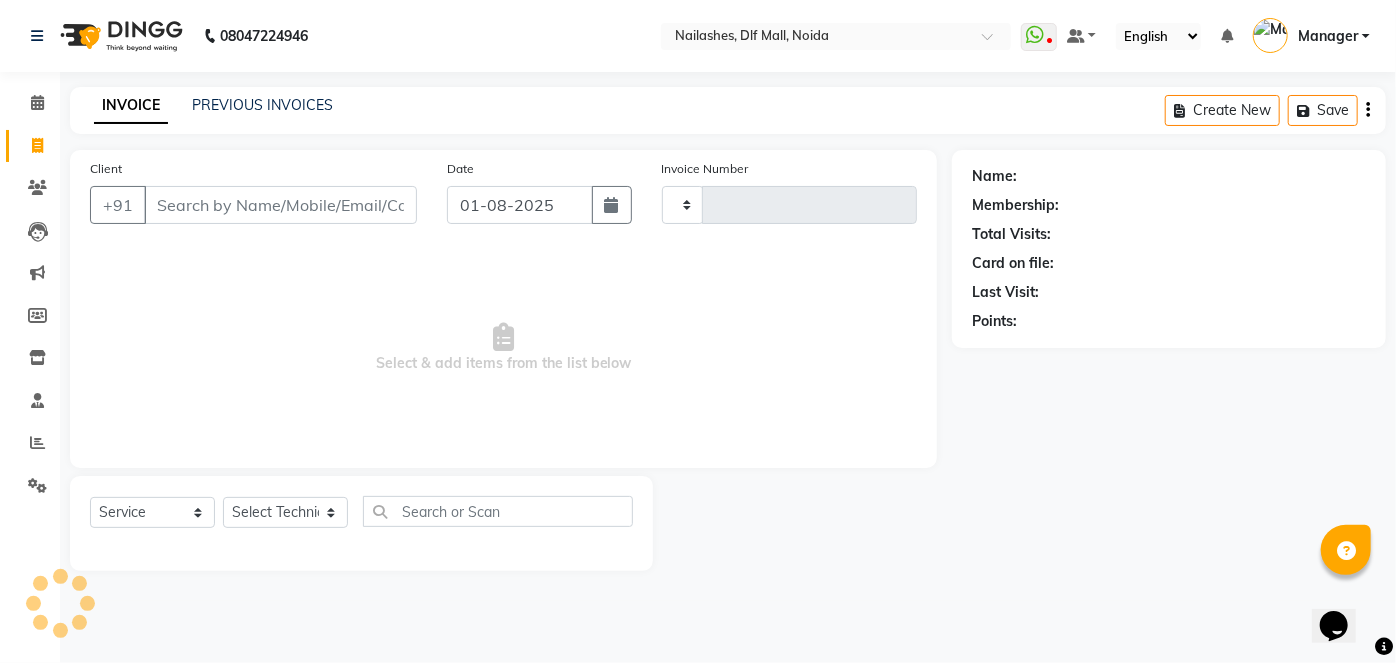type on "0793" 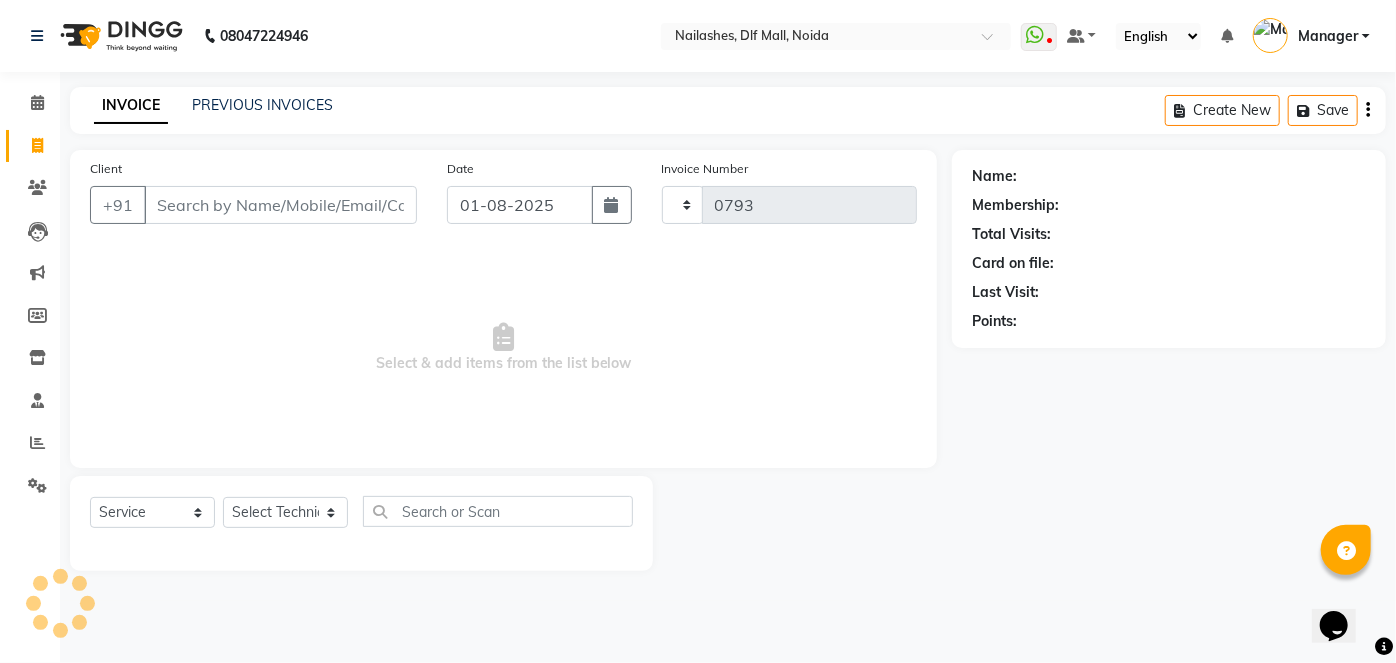 select on "5188" 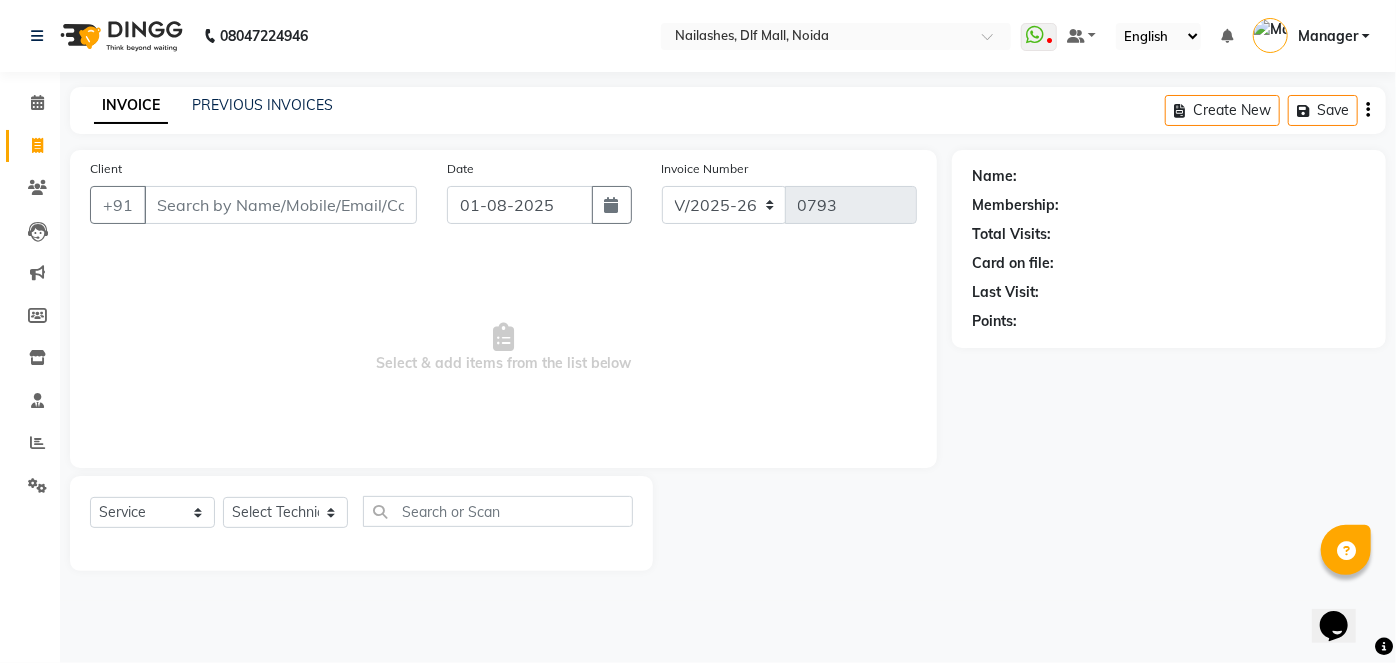 type on "4" 